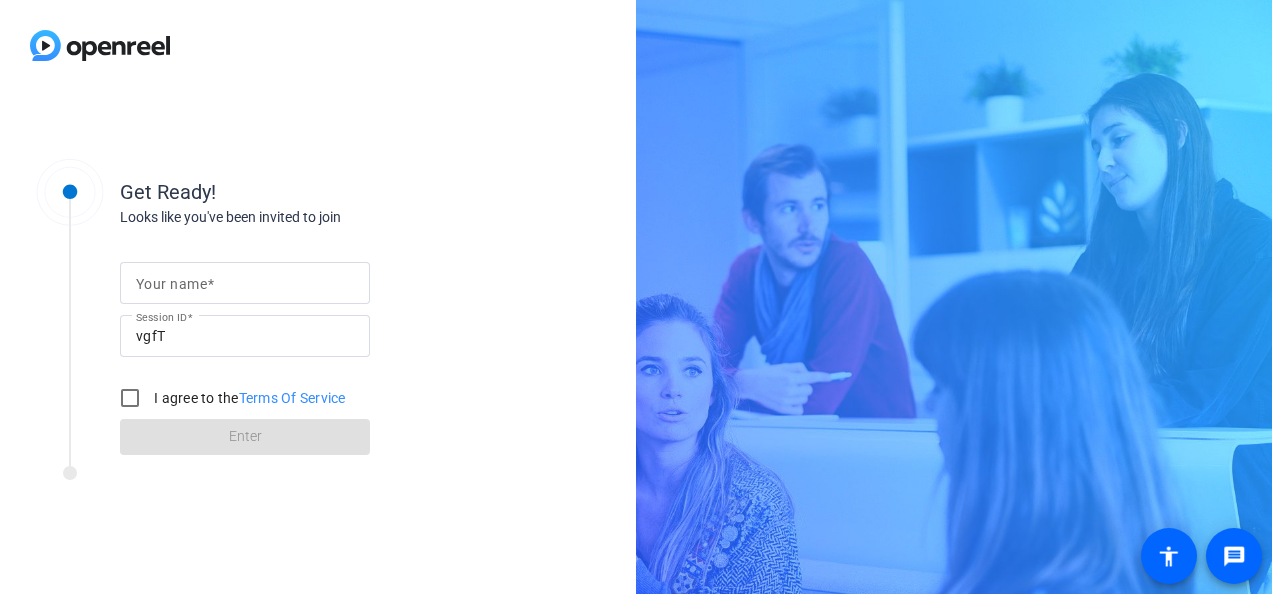 scroll, scrollTop: 0, scrollLeft: 0, axis: both 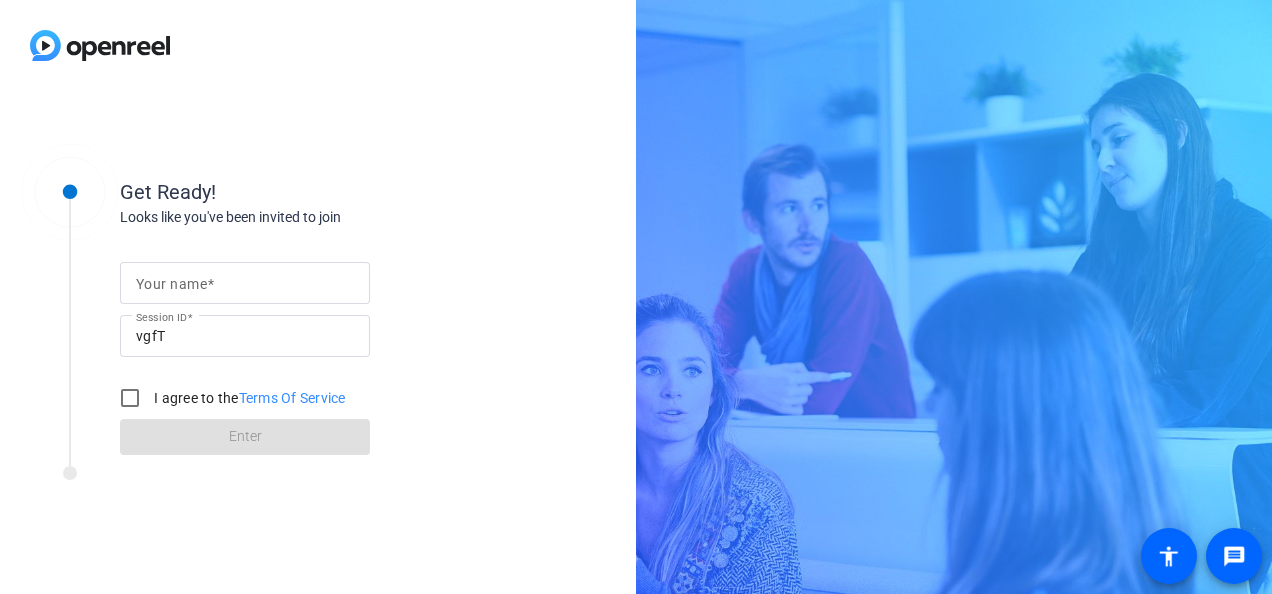 click on "Your name" at bounding box center (245, 283) 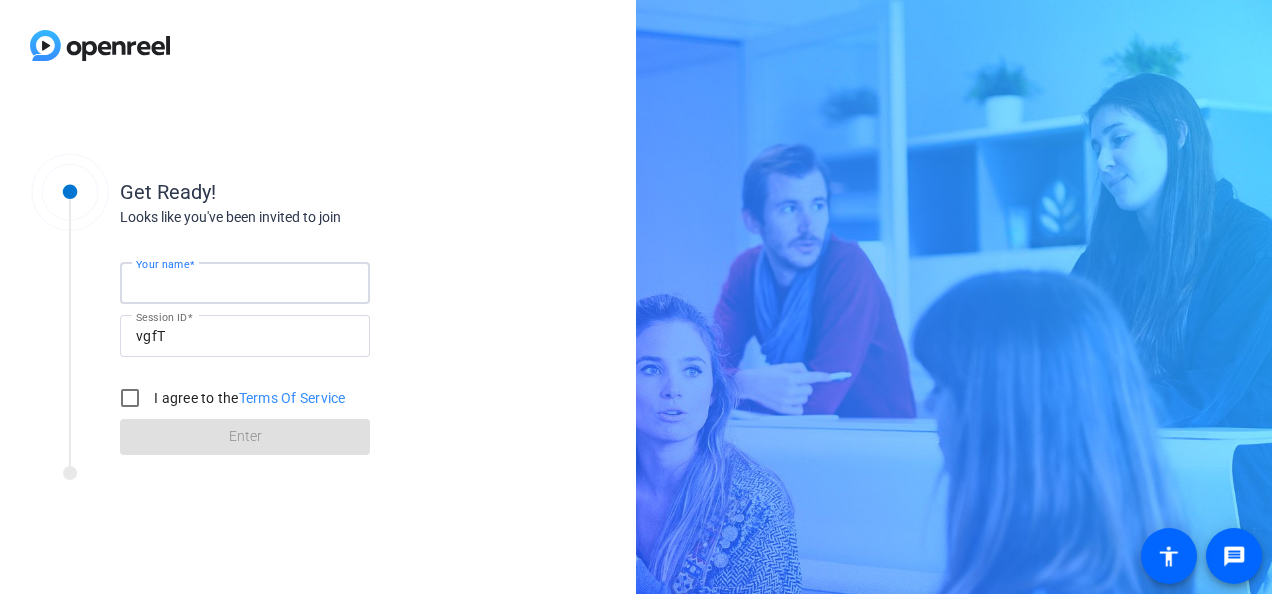 type on "[PERSON_NAME]" 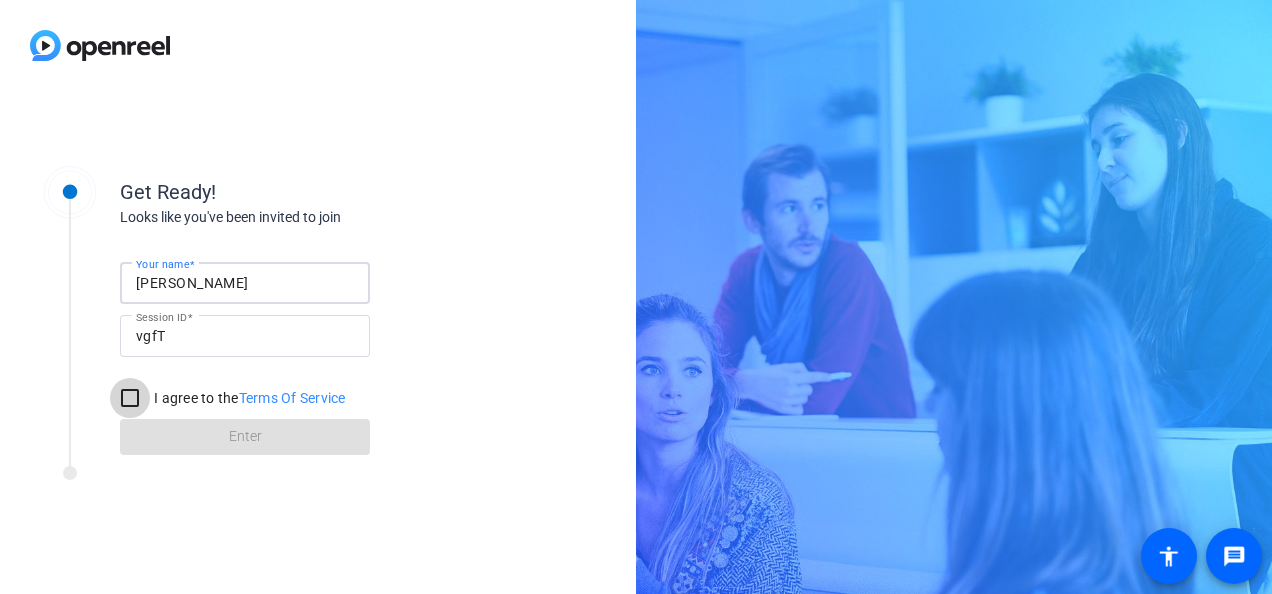 click on "I agree to the  Terms Of Service" at bounding box center (130, 398) 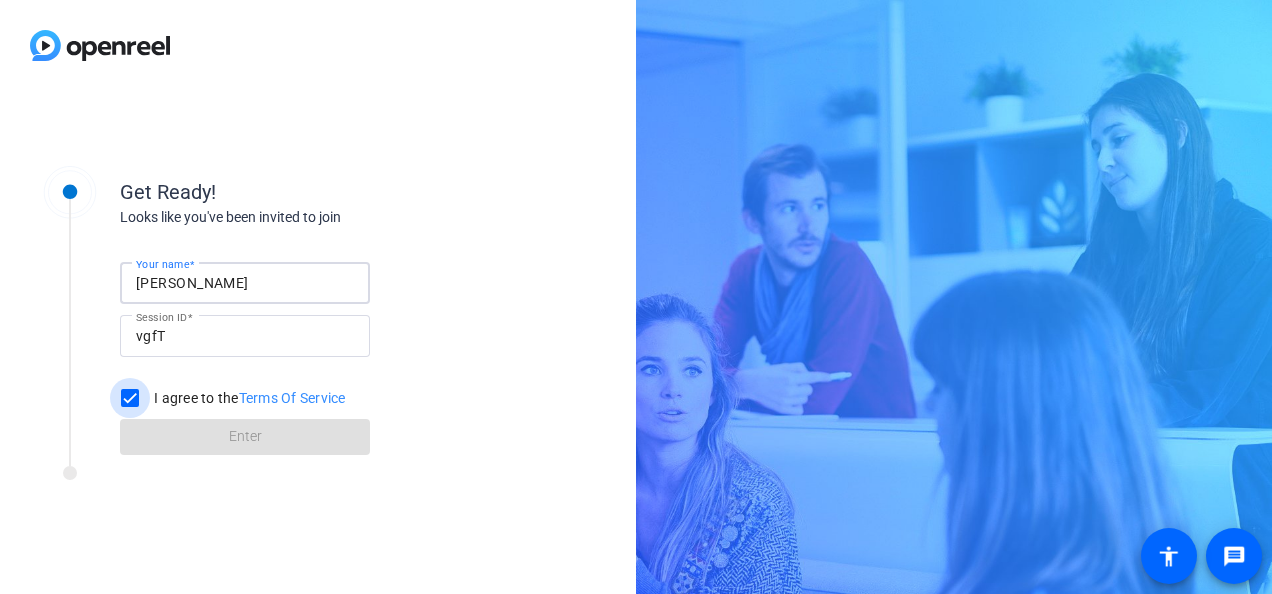 checkbox on "true" 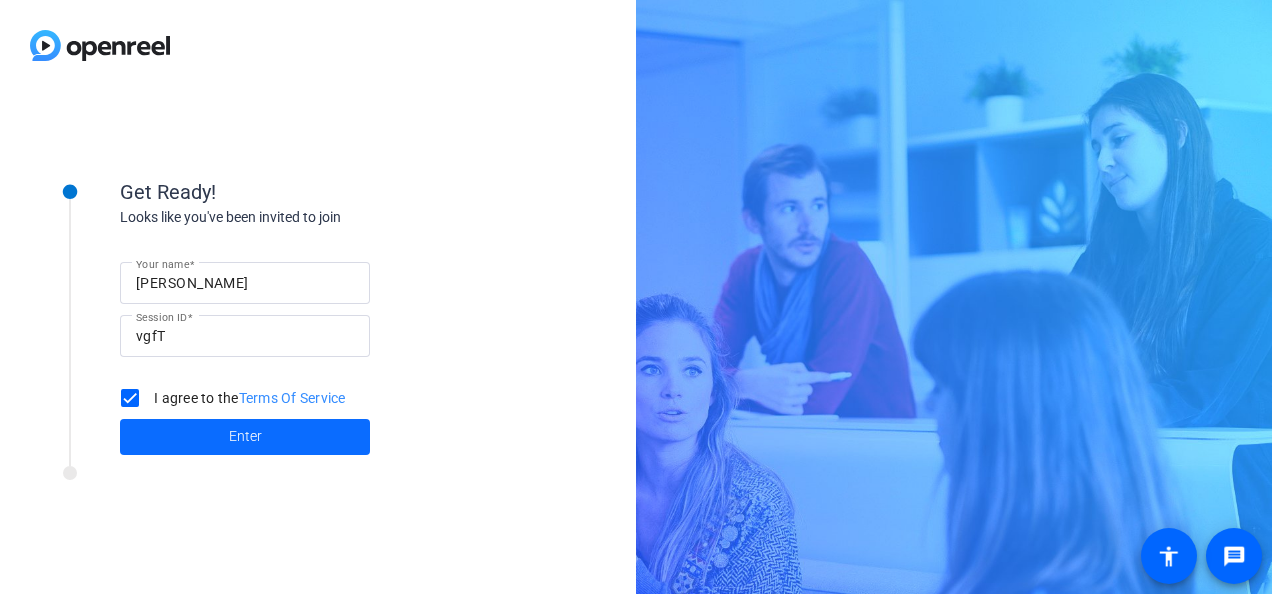 click on "Enter" 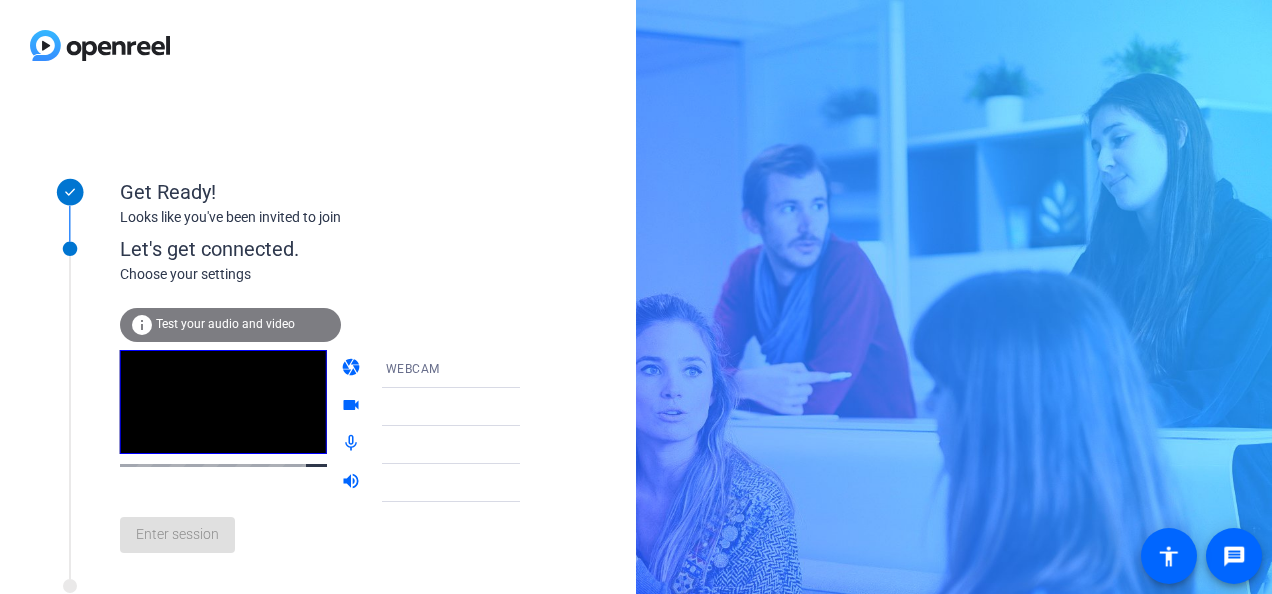 click 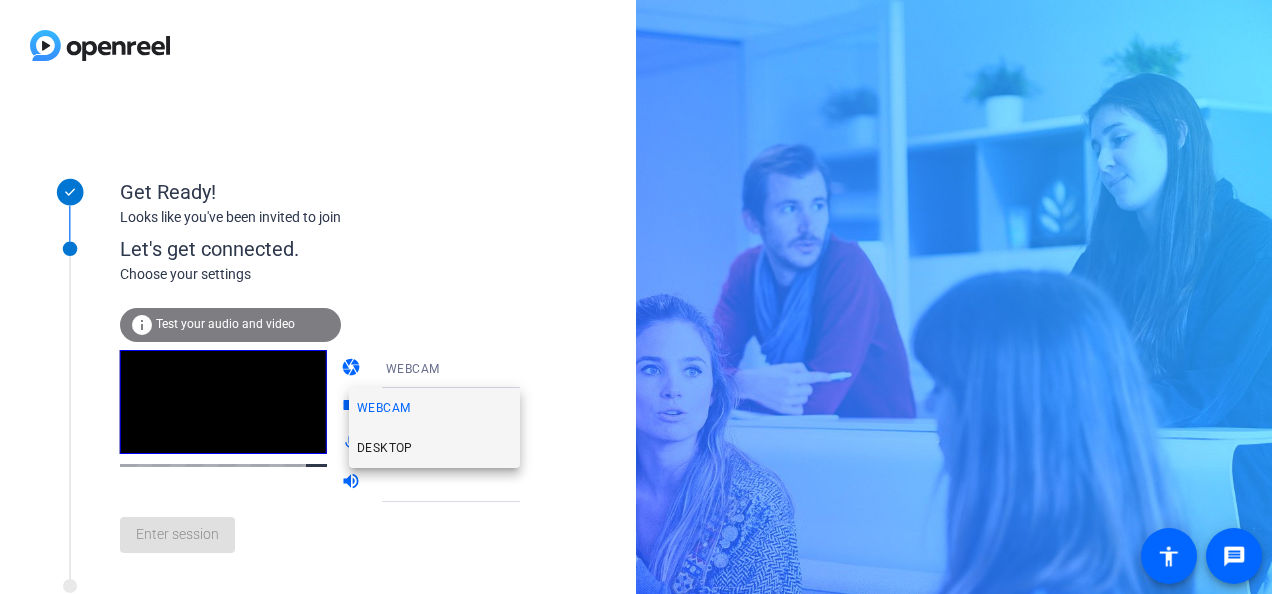 click on "DESKTOP" at bounding box center (385, 448) 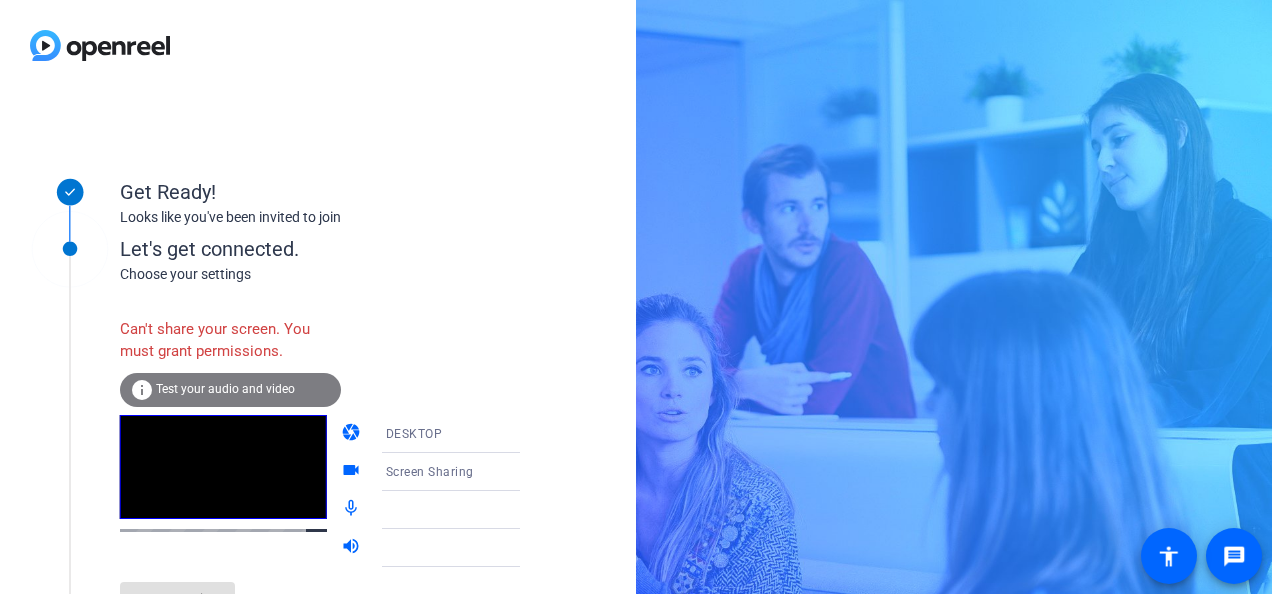 click on "Test your audio and video" 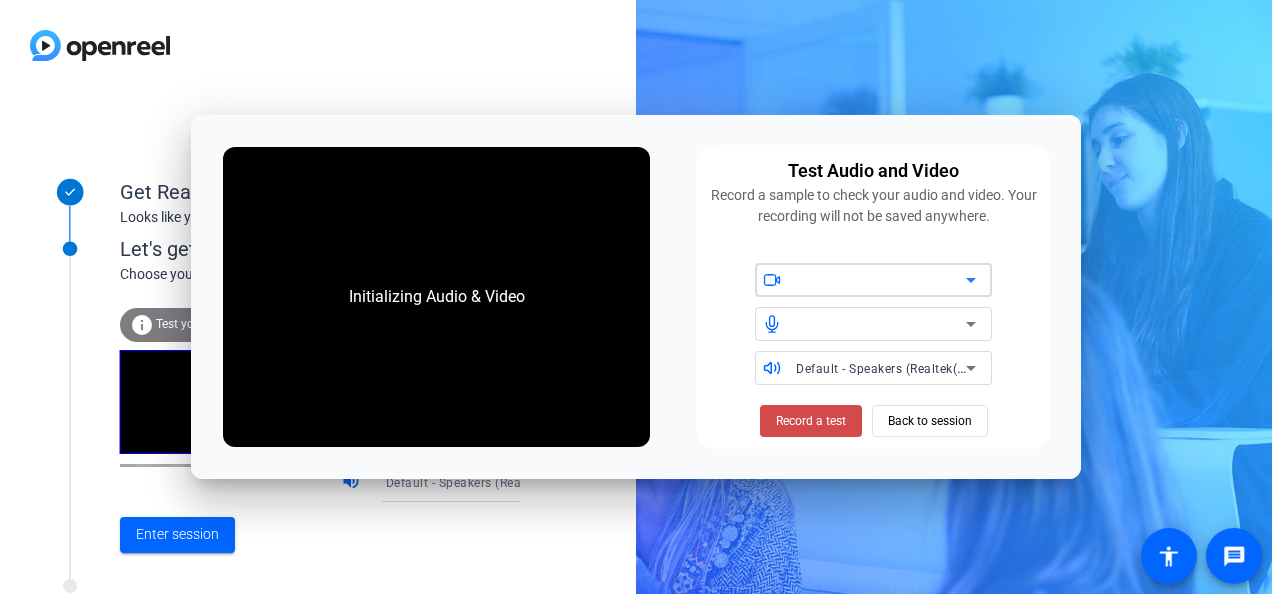 click on "Record a test" at bounding box center [811, 421] 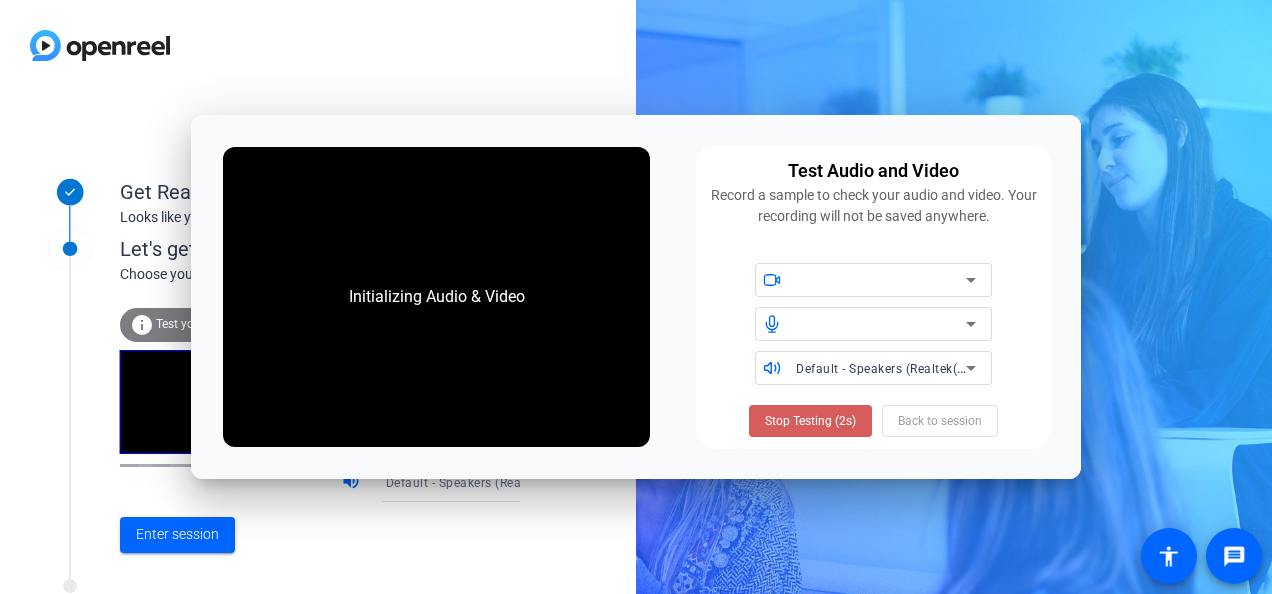 click on "Stop Testing (2s)" at bounding box center [810, 421] 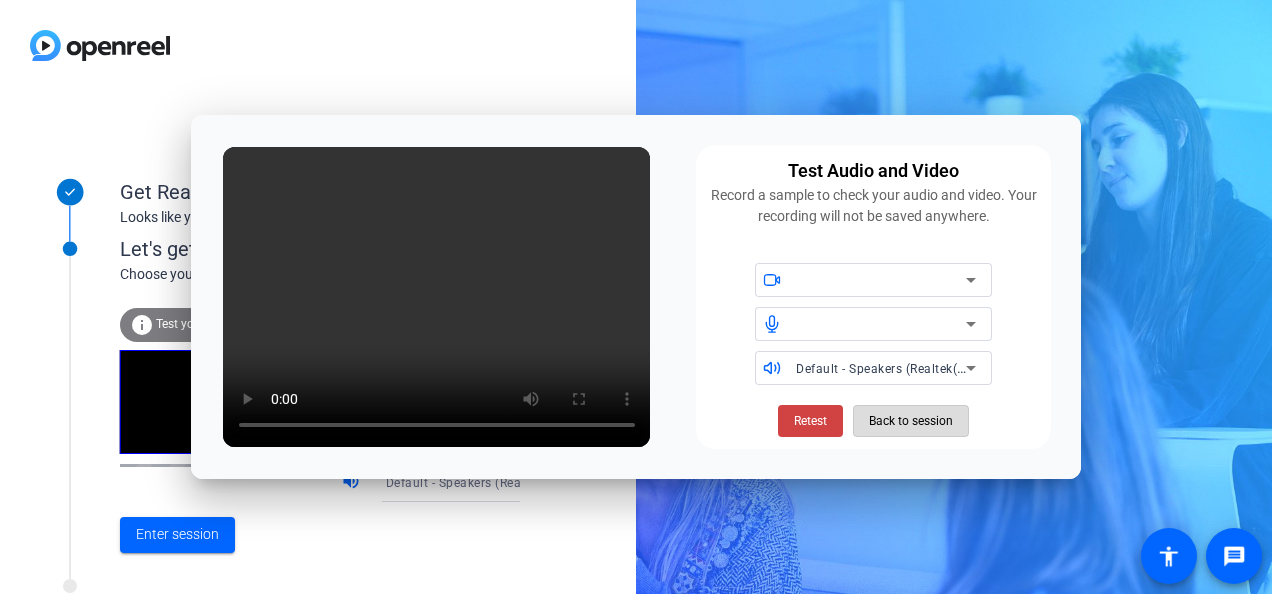 click on "Back to session" at bounding box center [911, 421] 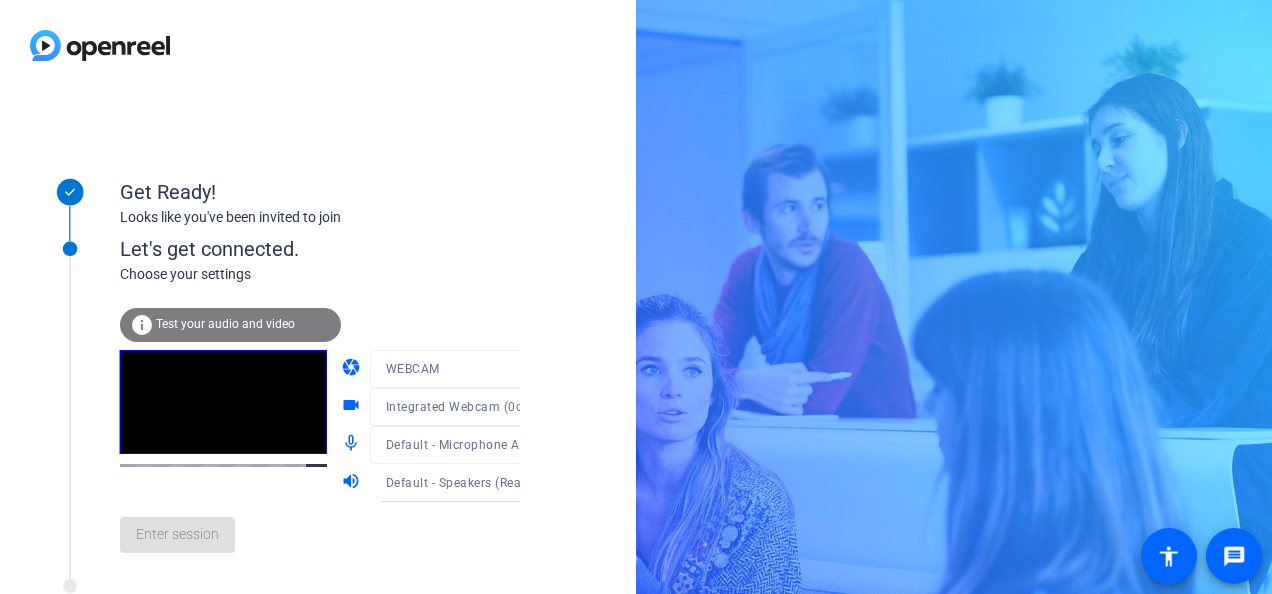 click 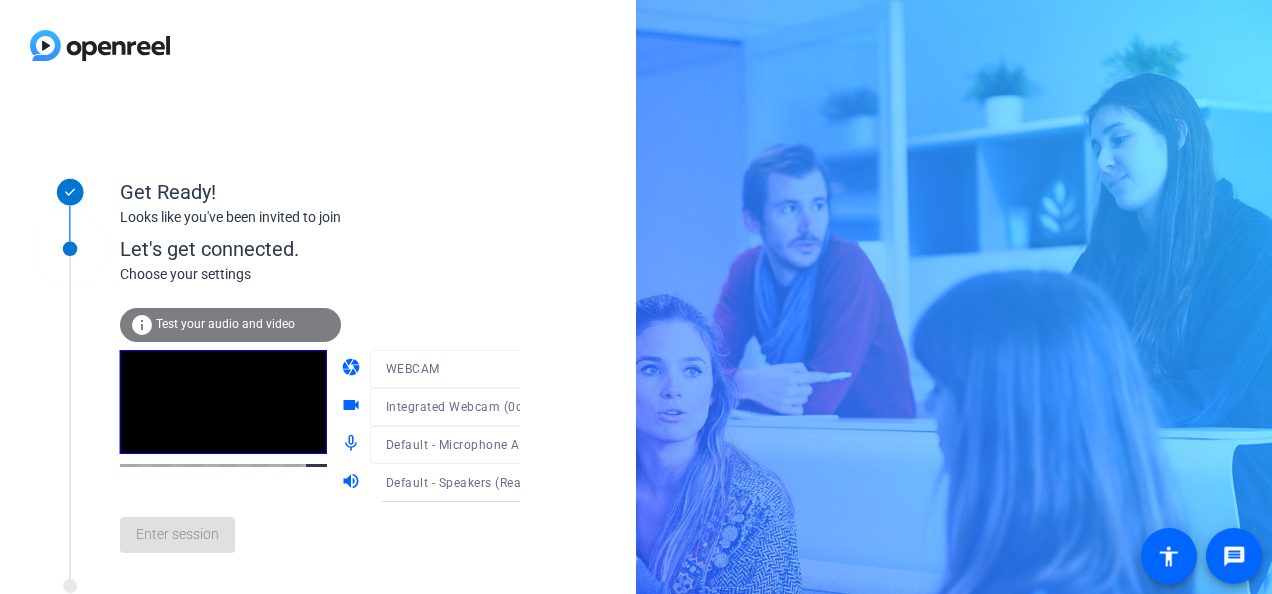 click on "WEBCAM" 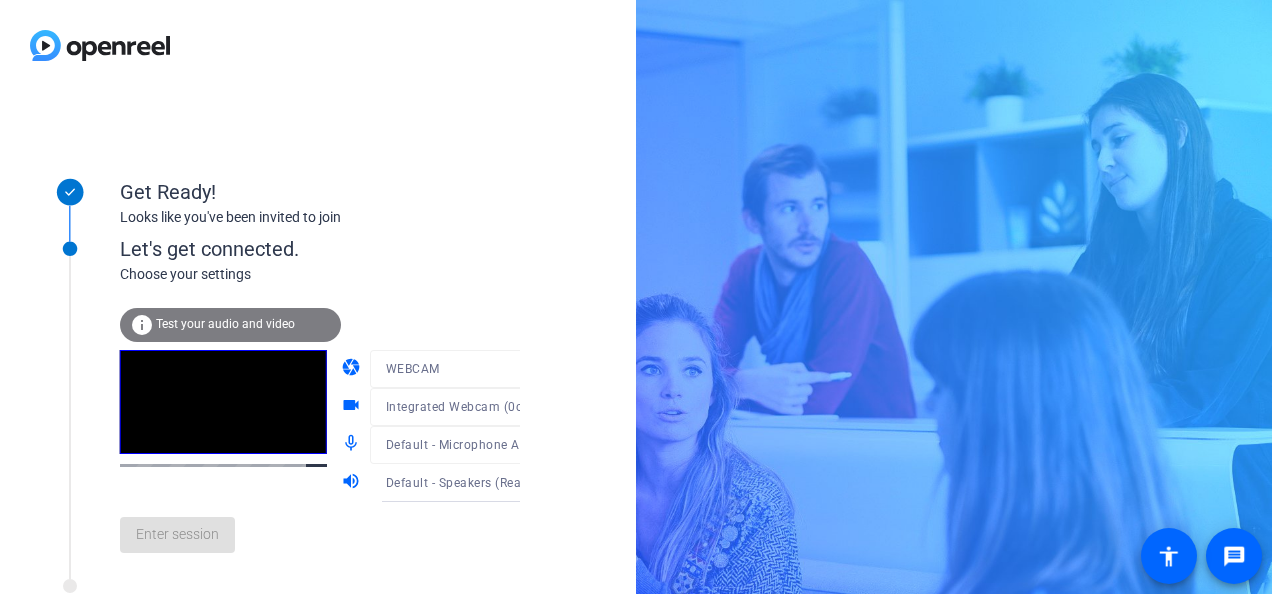click on "WEBCAM" 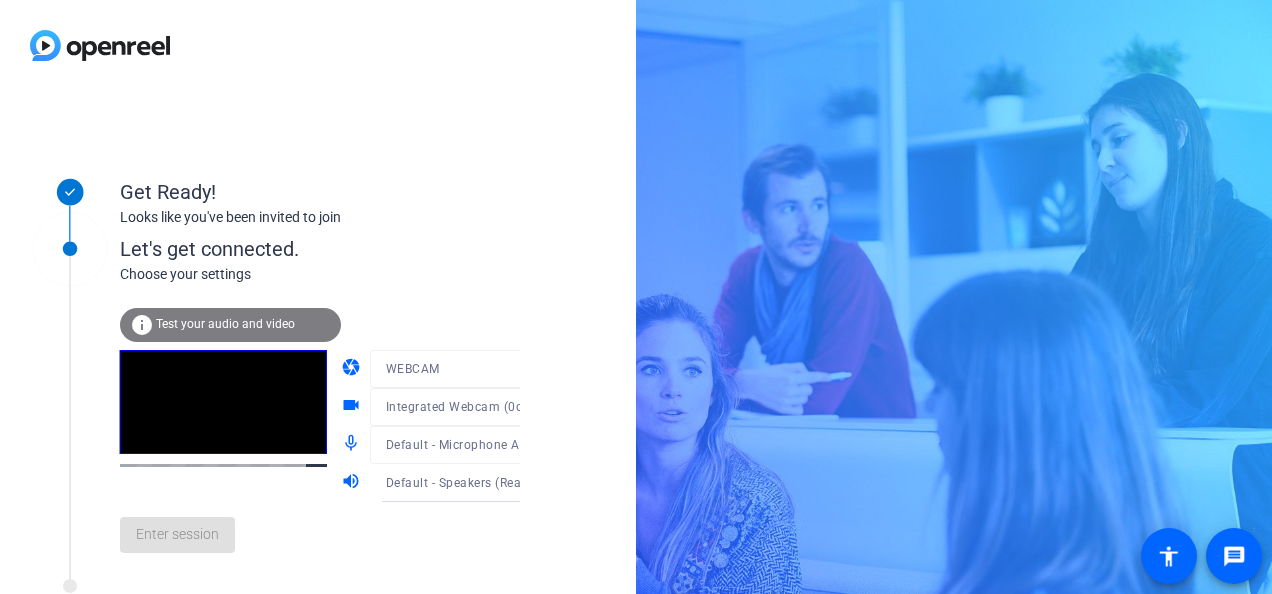 click on "Test your audio and video" 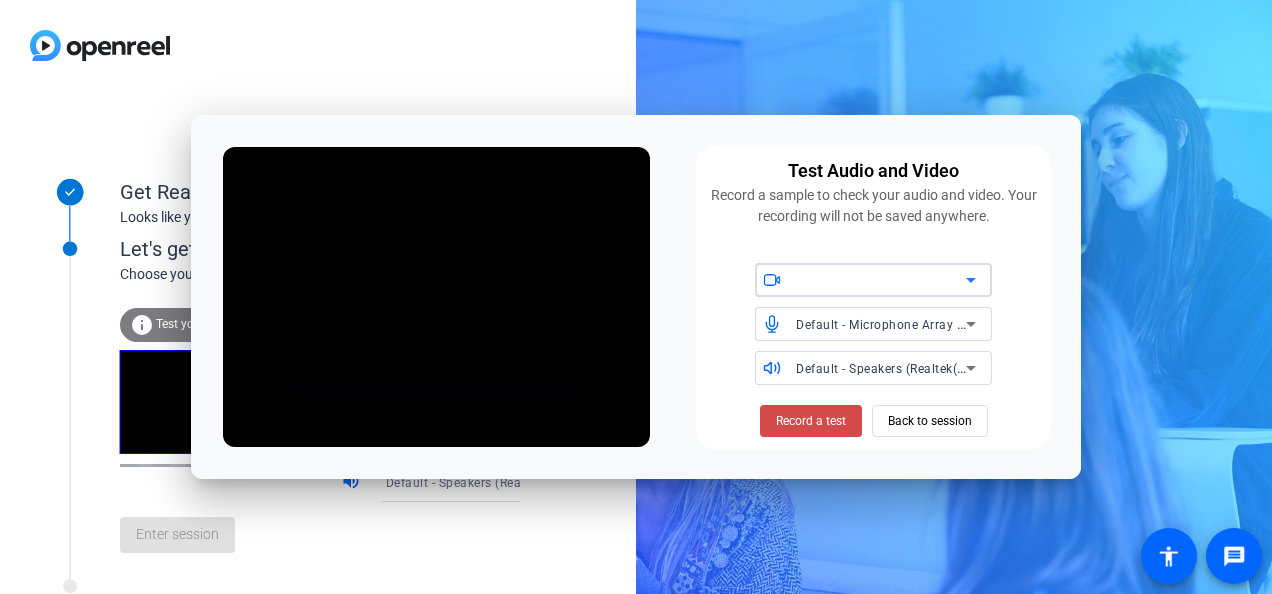 click on "Record a test" at bounding box center [811, 421] 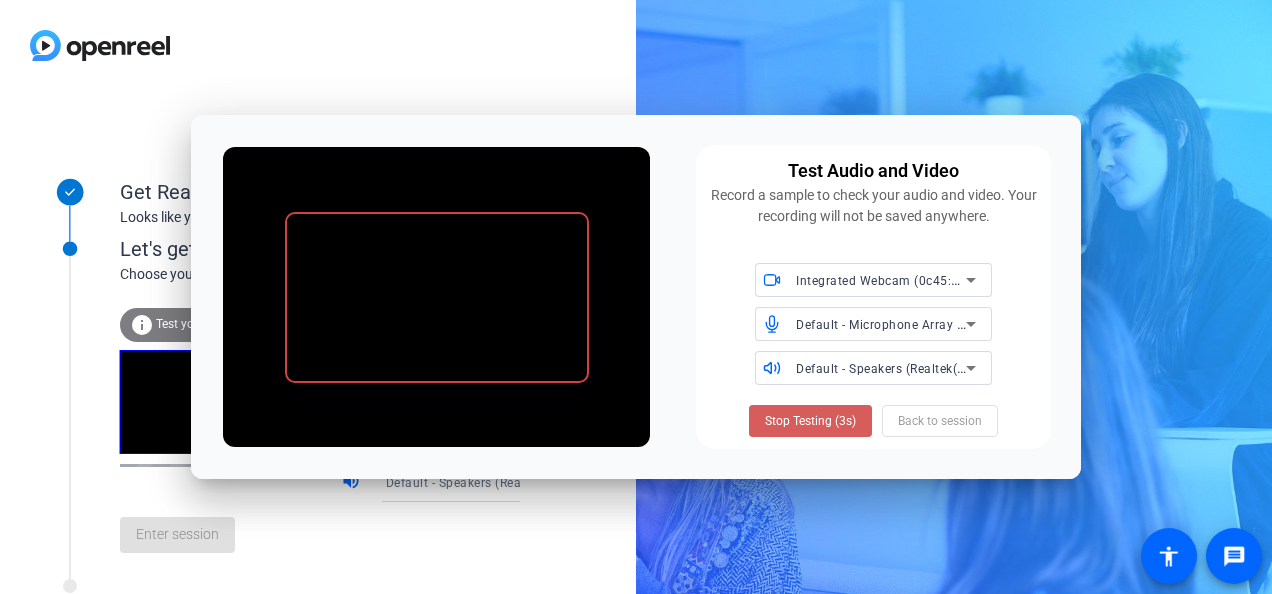 click on "Stop Testing (3s)" at bounding box center (810, 421) 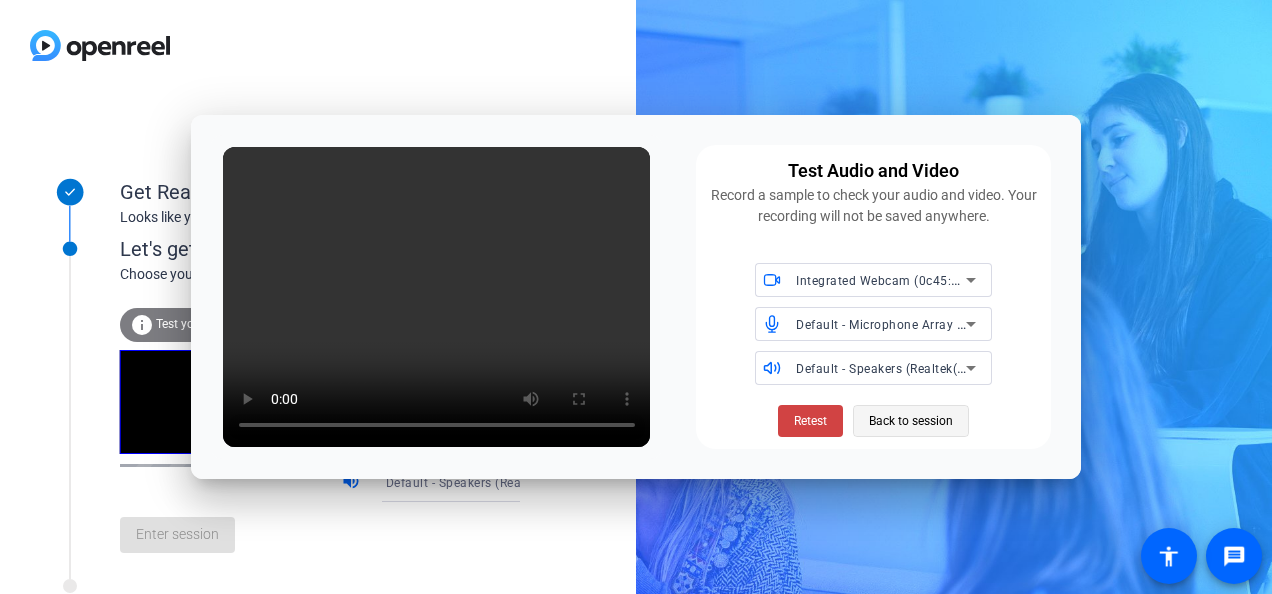 click on "Back to session" at bounding box center (911, 421) 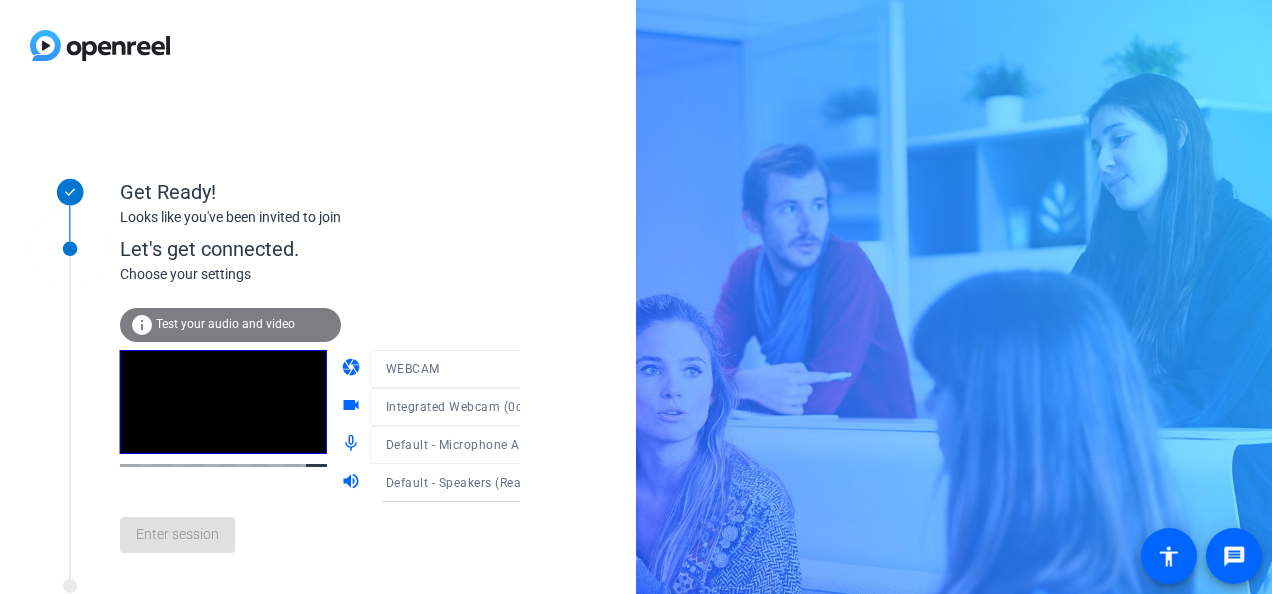 drag, startPoint x: 154, startPoint y: 532, endPoint x: 178, endPoint y: 518, distance: 27.784887 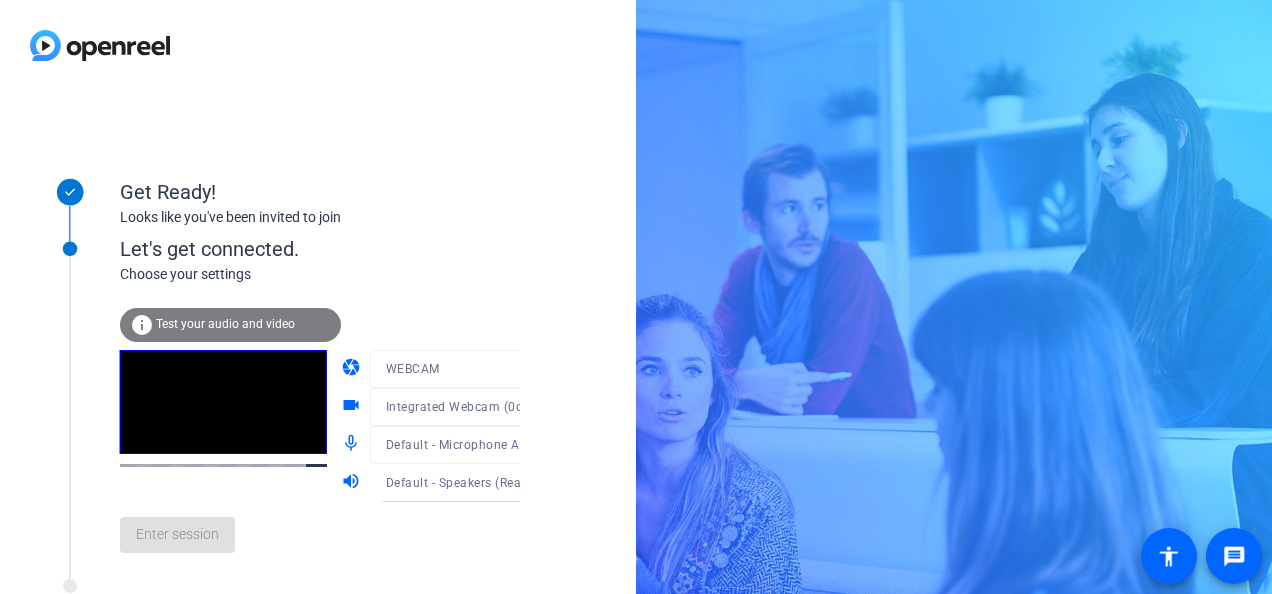 click 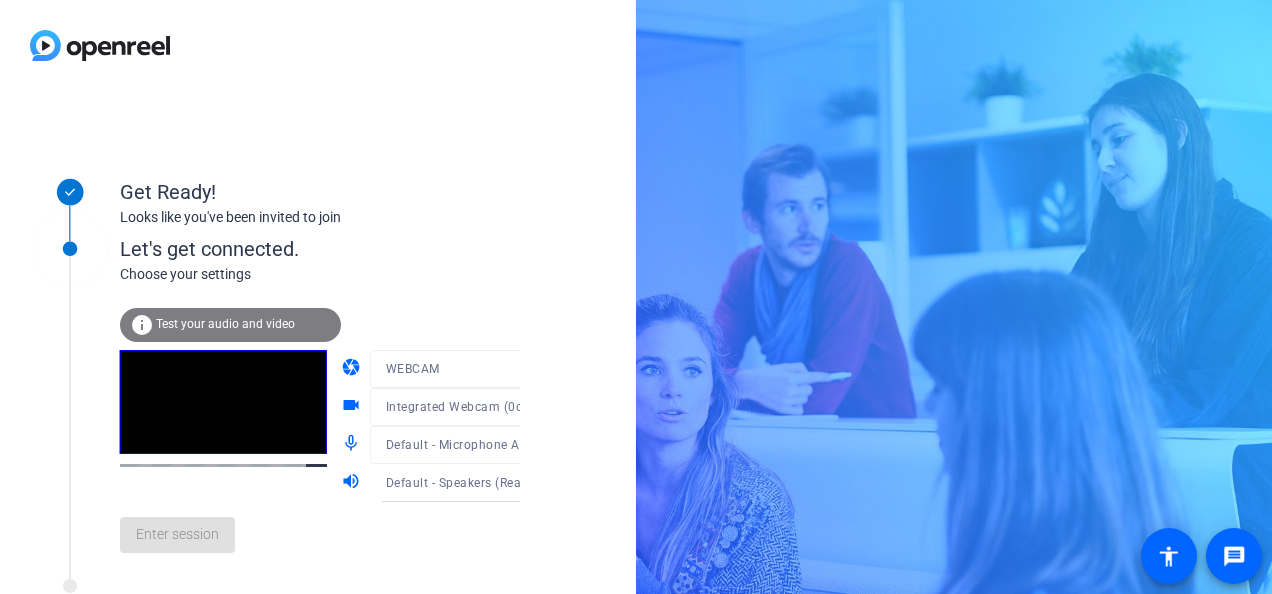 click on "Enter session" 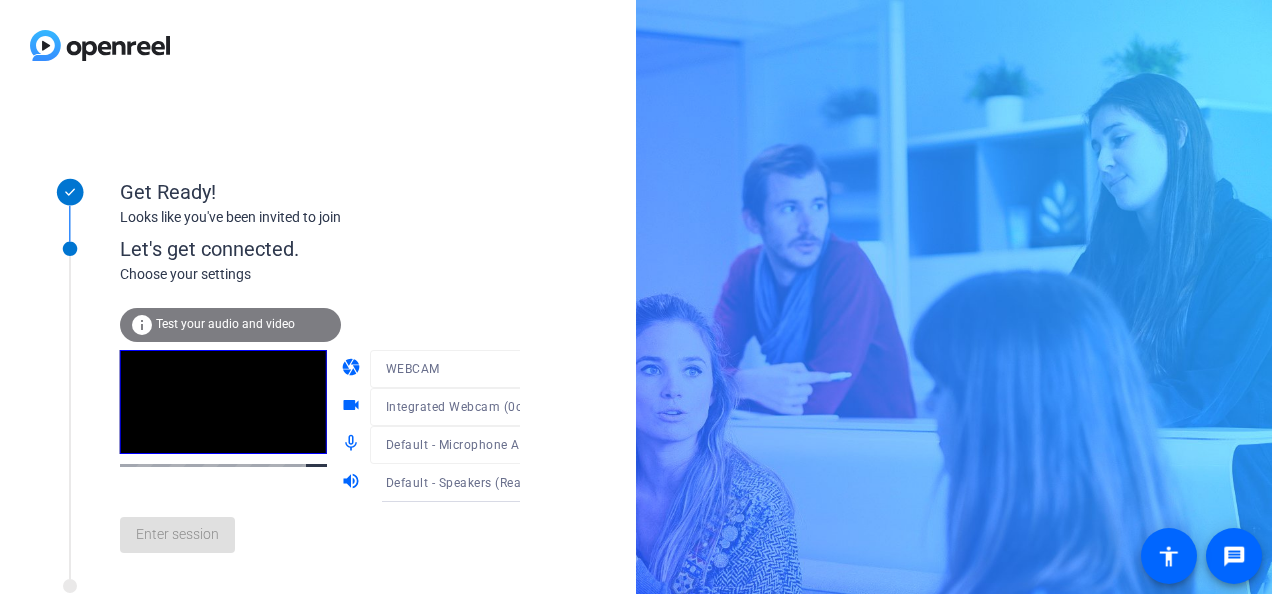 click on "Enter session" 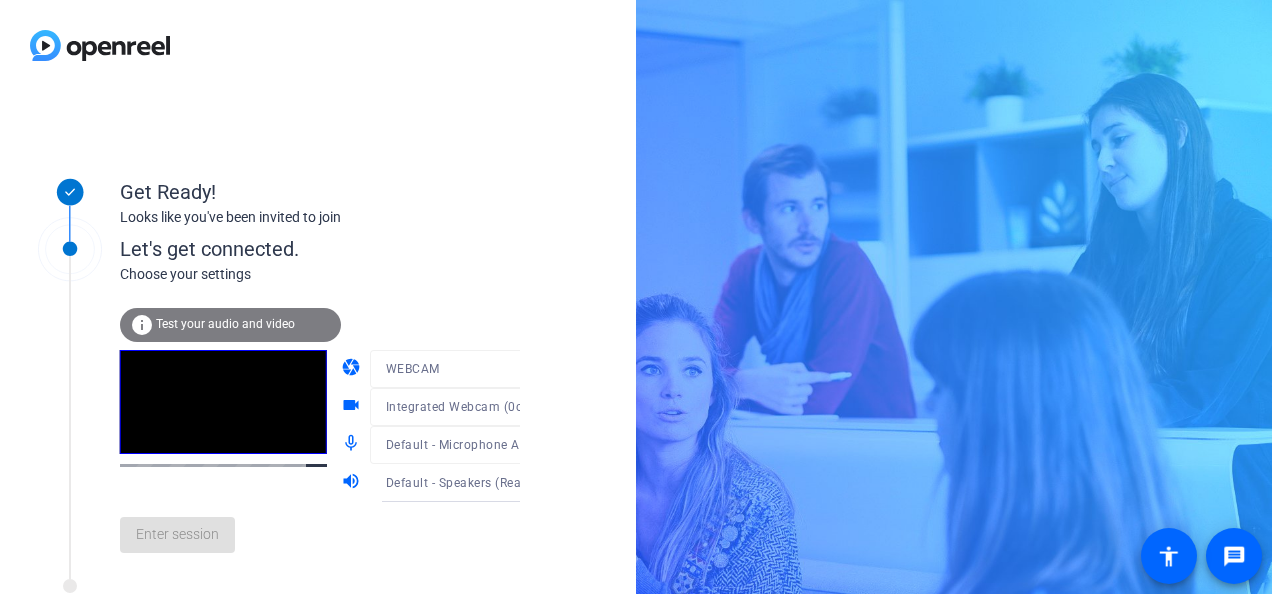 click on "WEBCAM" 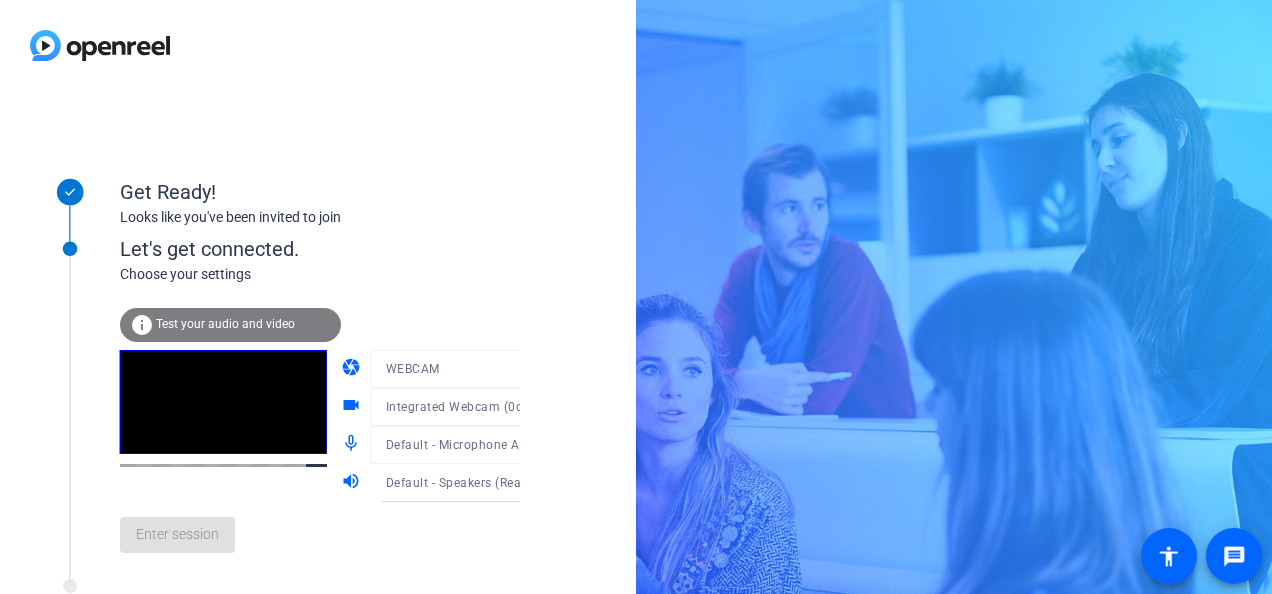 click on "WEBCAM" 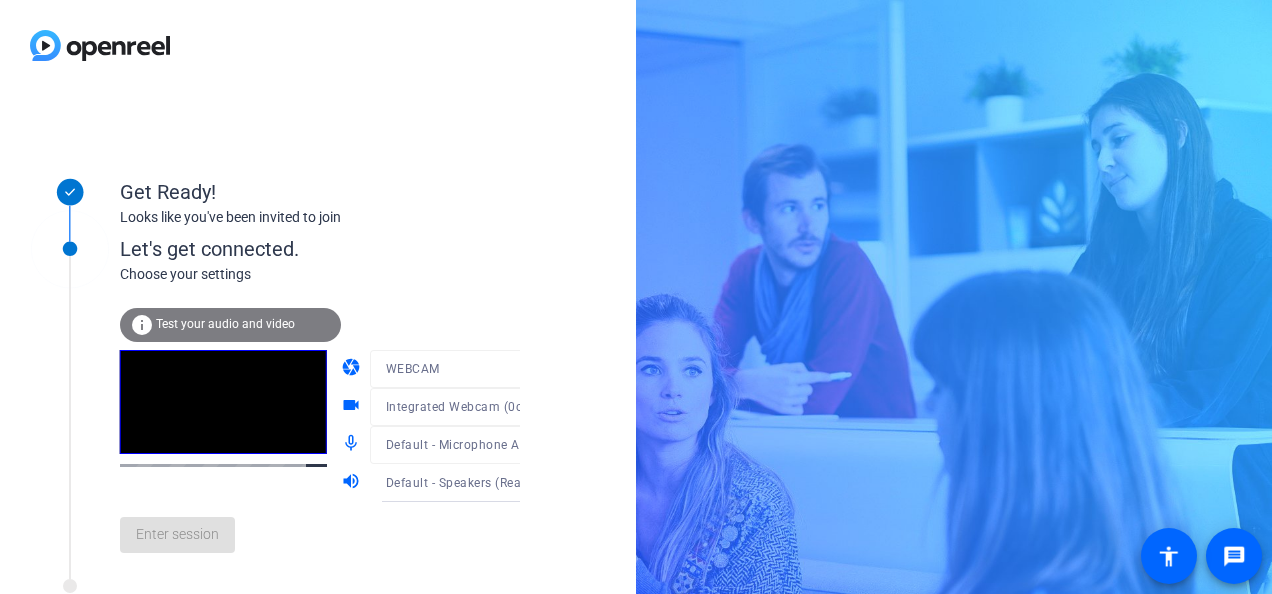 click on "Test your audio and video" 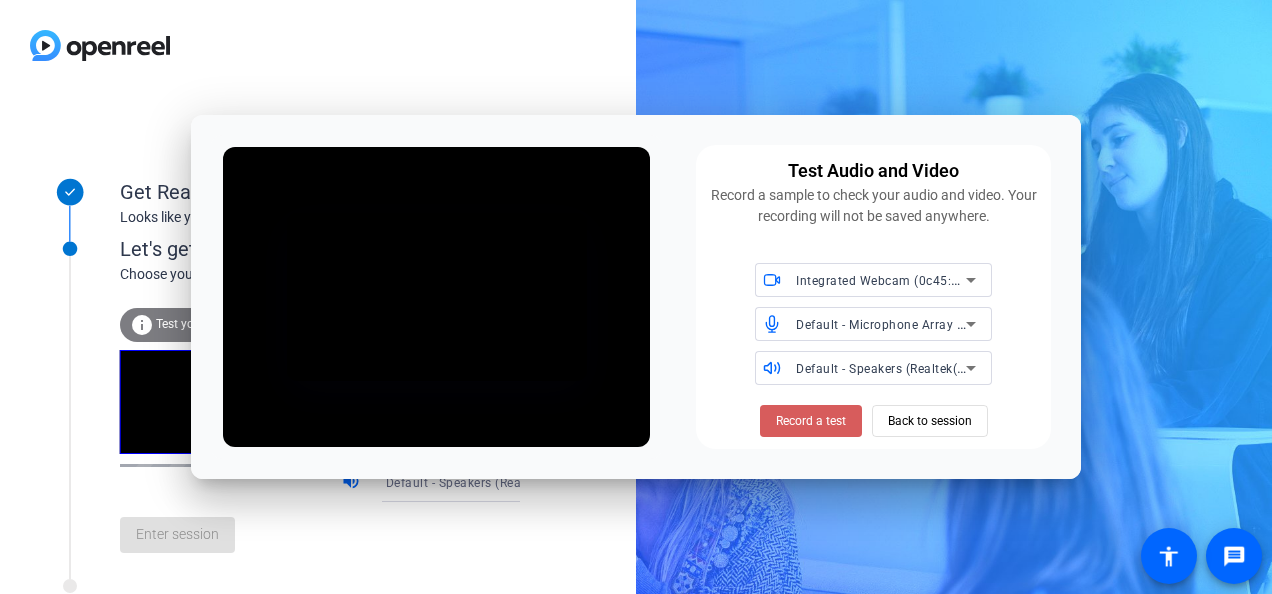 click at bounding box center [811, 421] 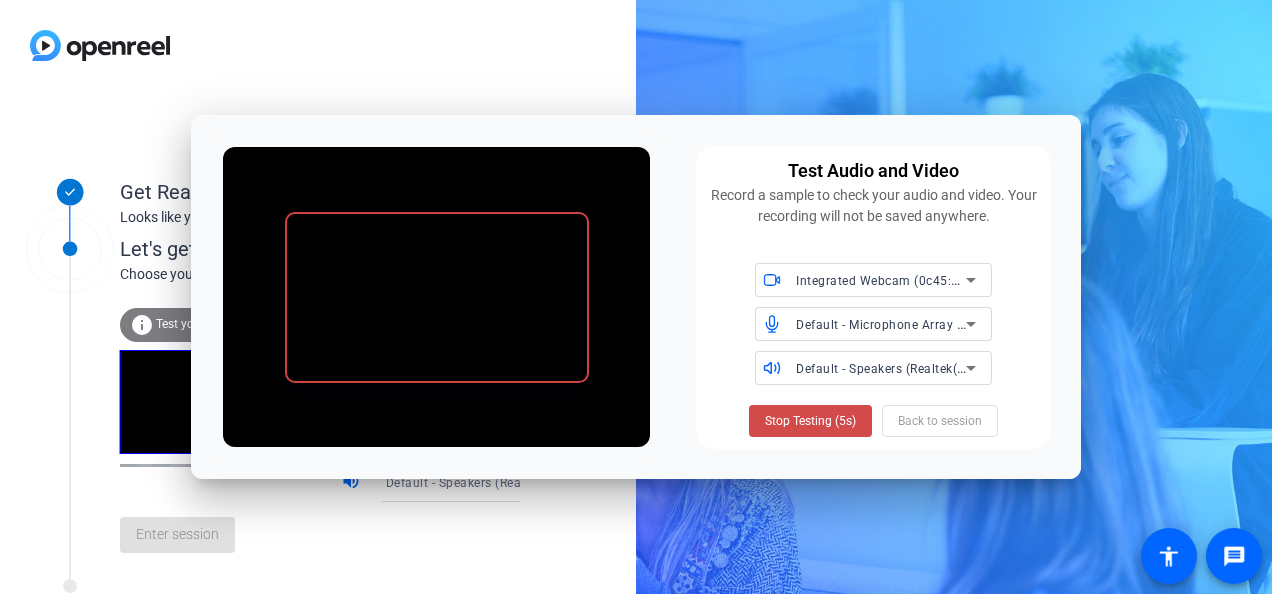 click on "Stop Testing (5s)" at bounding box center (810, 421) 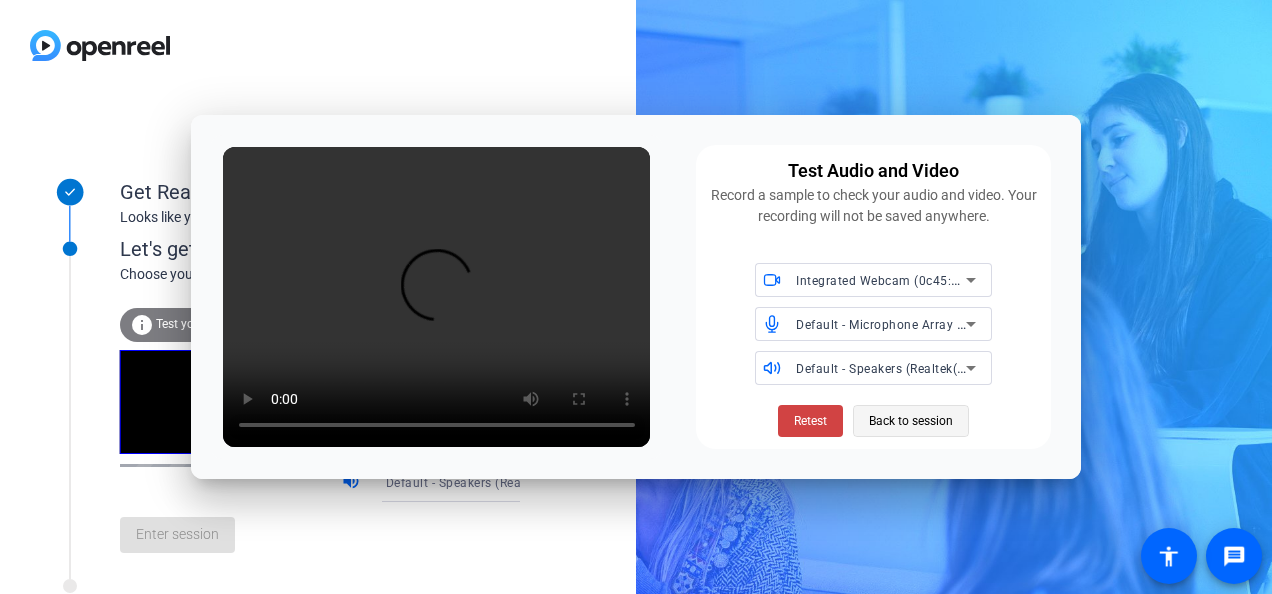 click on "Back to session" at bounding box center [911, 421] 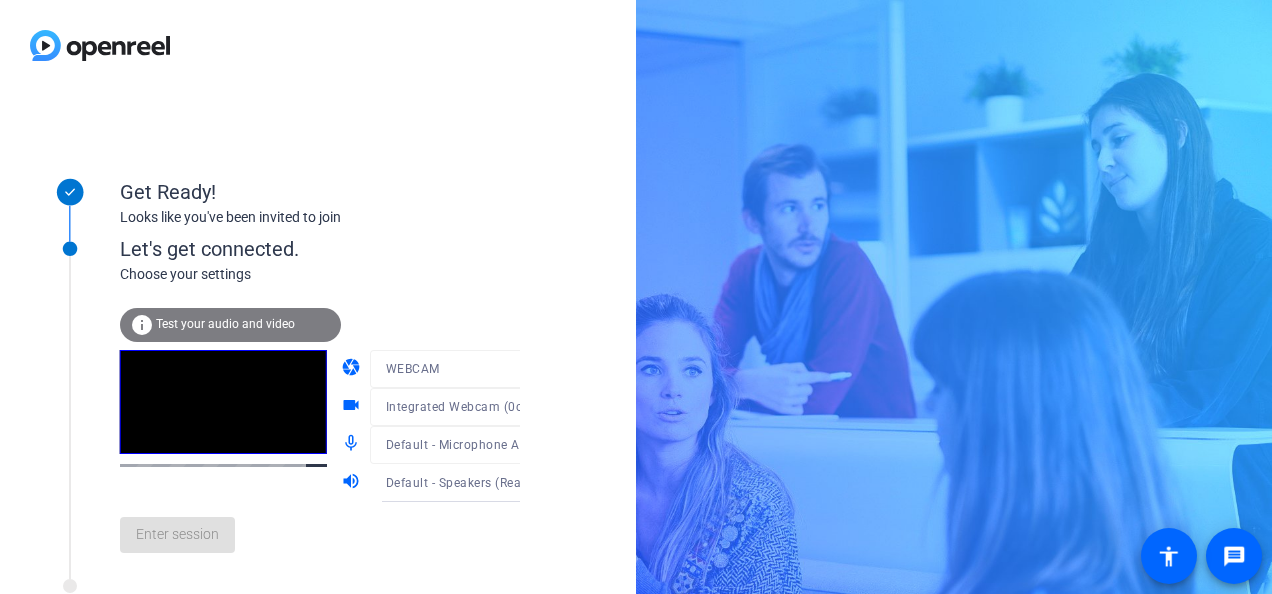 click on "Enter session" 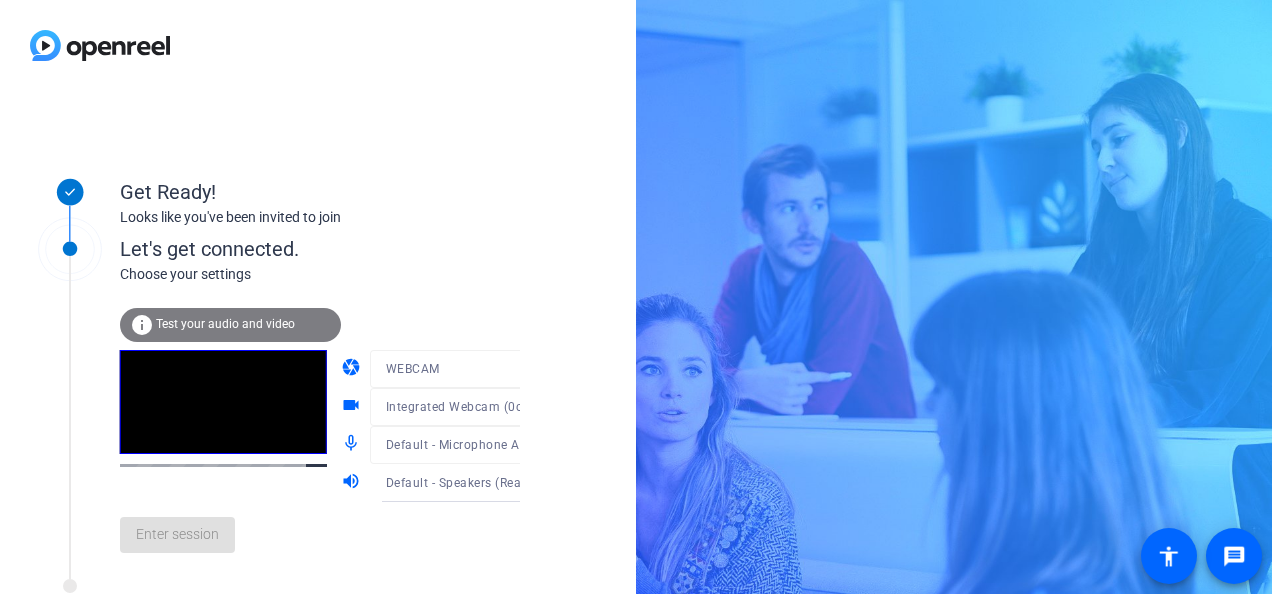 click on "Enter session" 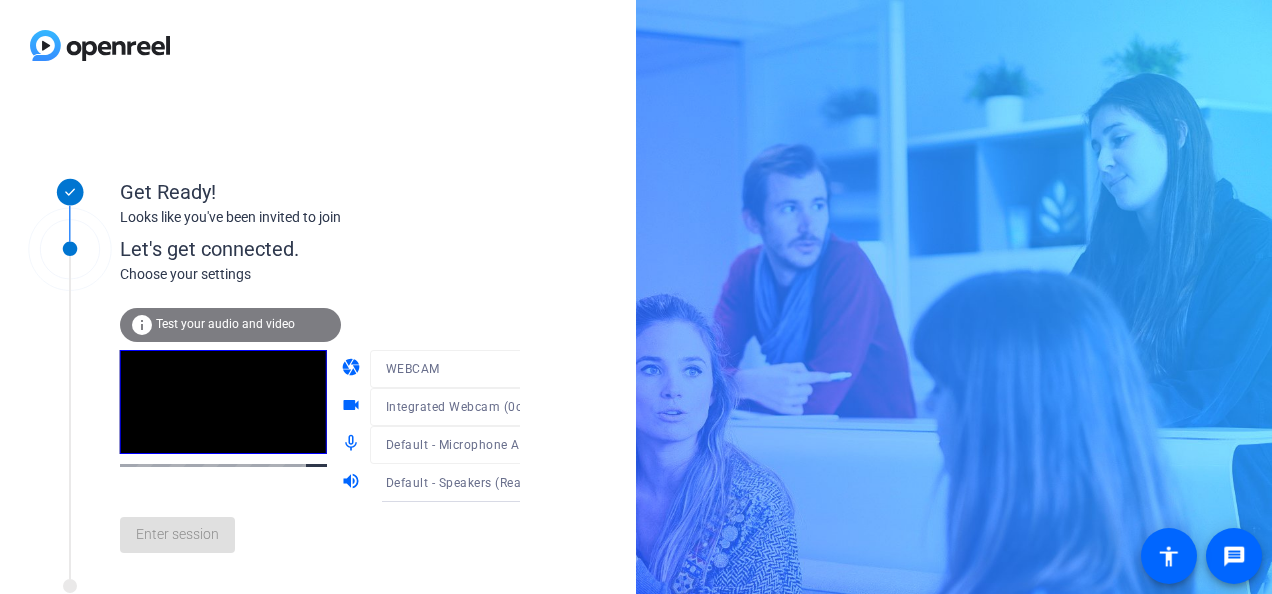 click on "Enter session" 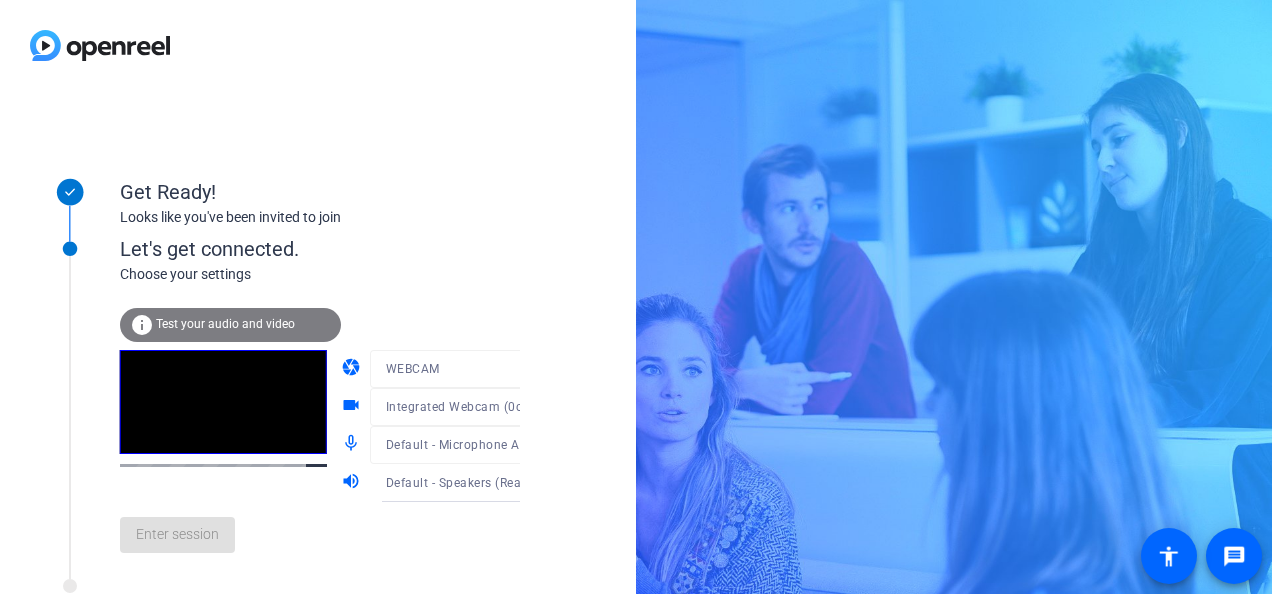 click on "Enter session" 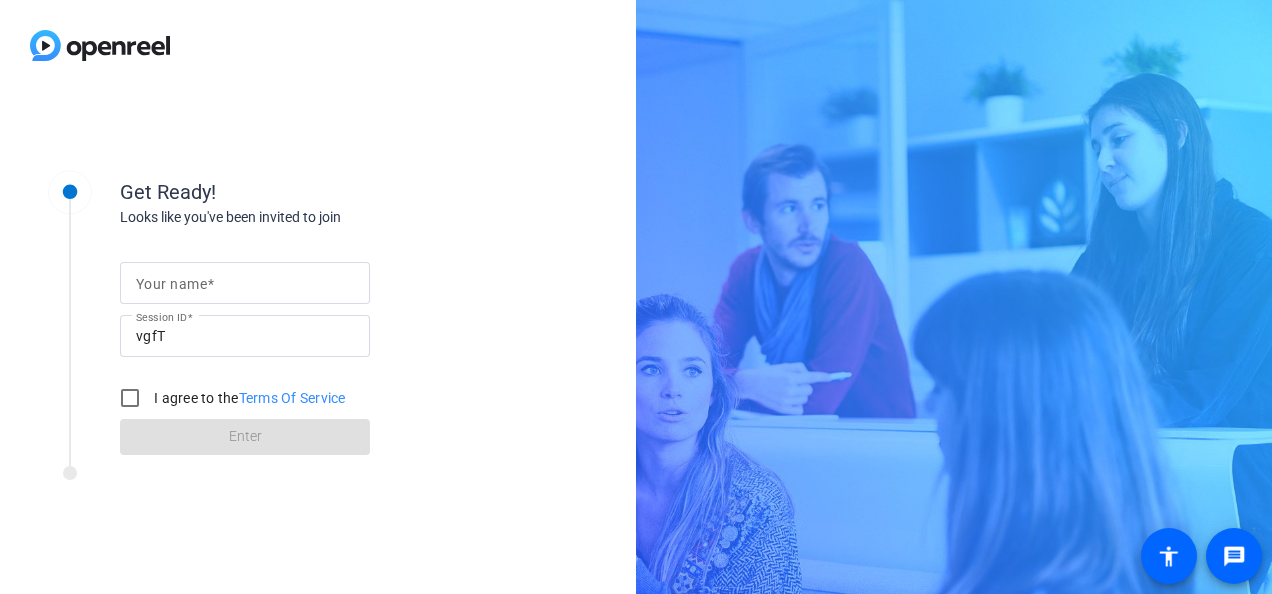 scroll, scrollTop: 0, scrollLeft: 0, axis: both 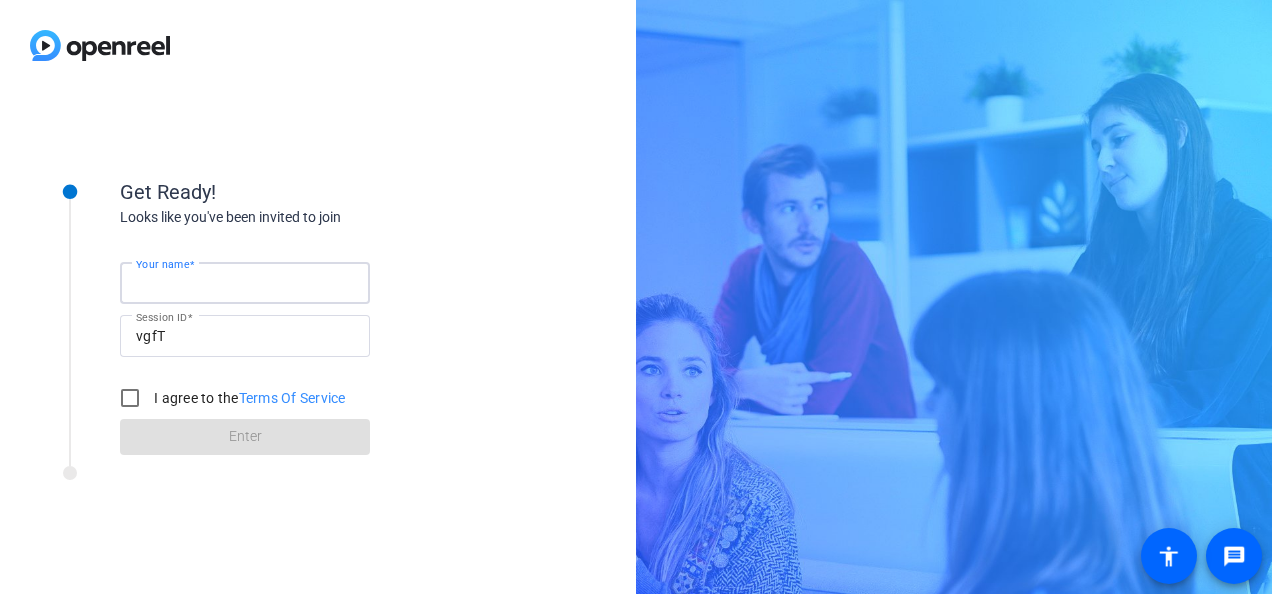click on "Your name" at bounding box center [245, 283] 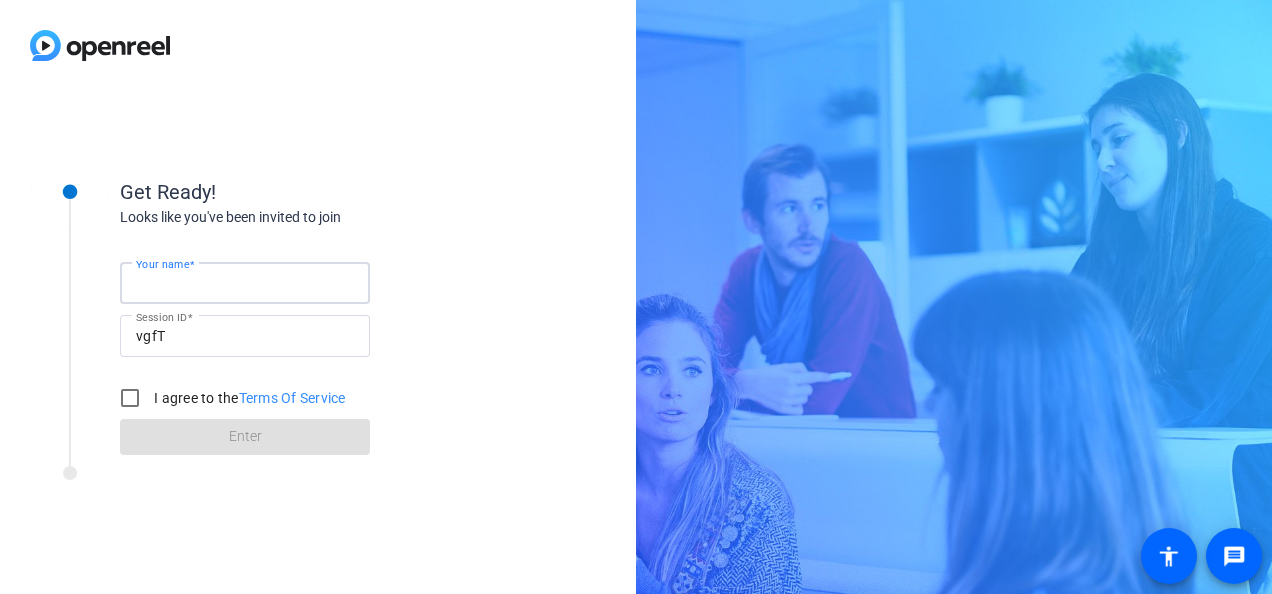 type on "[PERSON_NAME]" 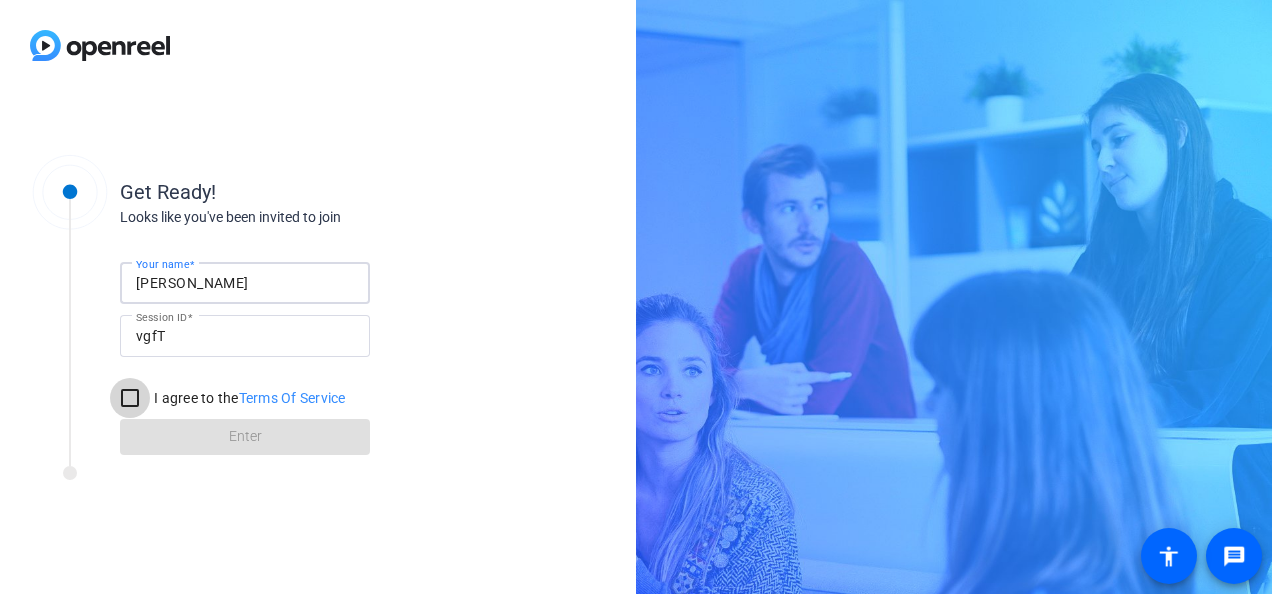 click on "I agree to the  Terms Of Service" at bounding box center [130, 398] 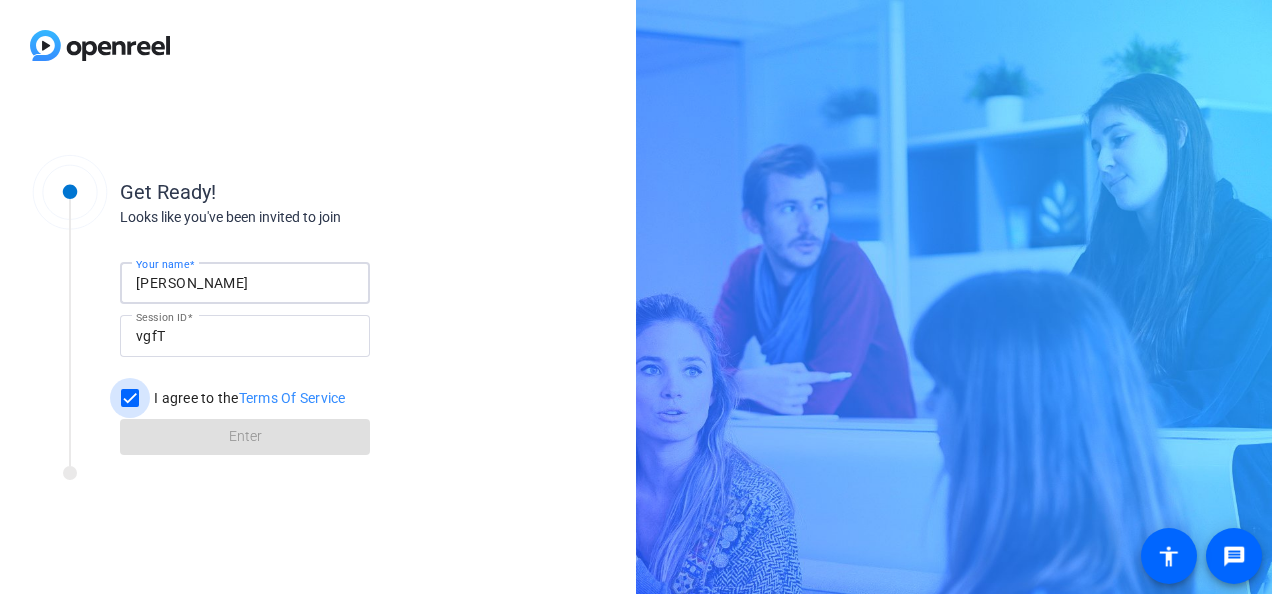 checkbox on "true" 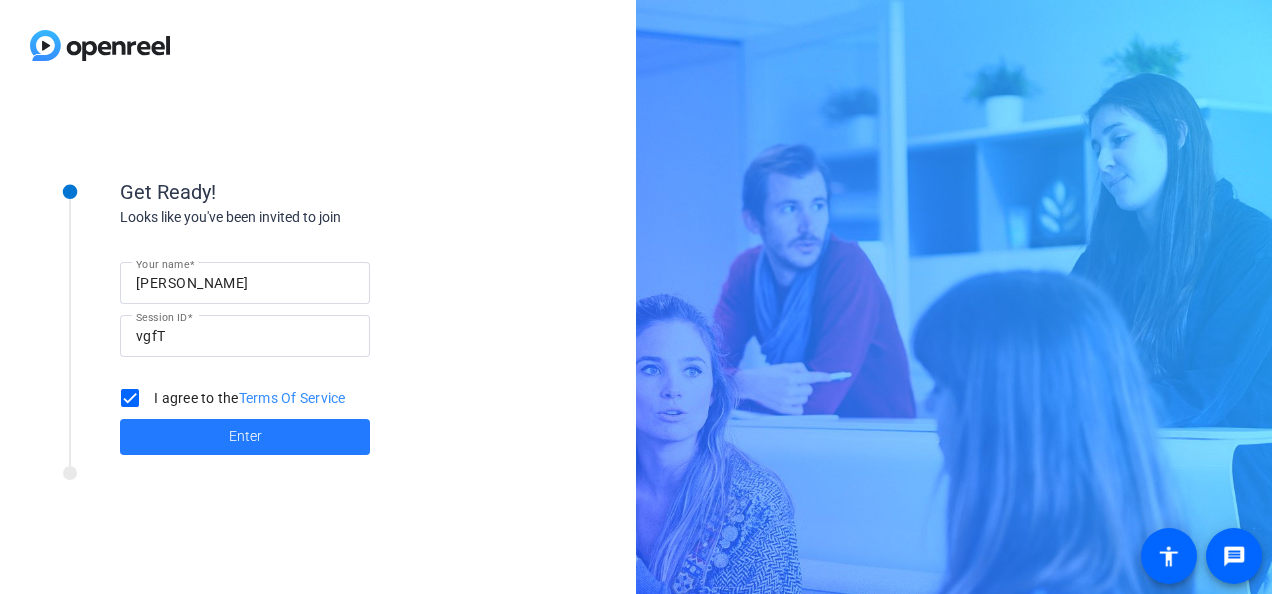 click 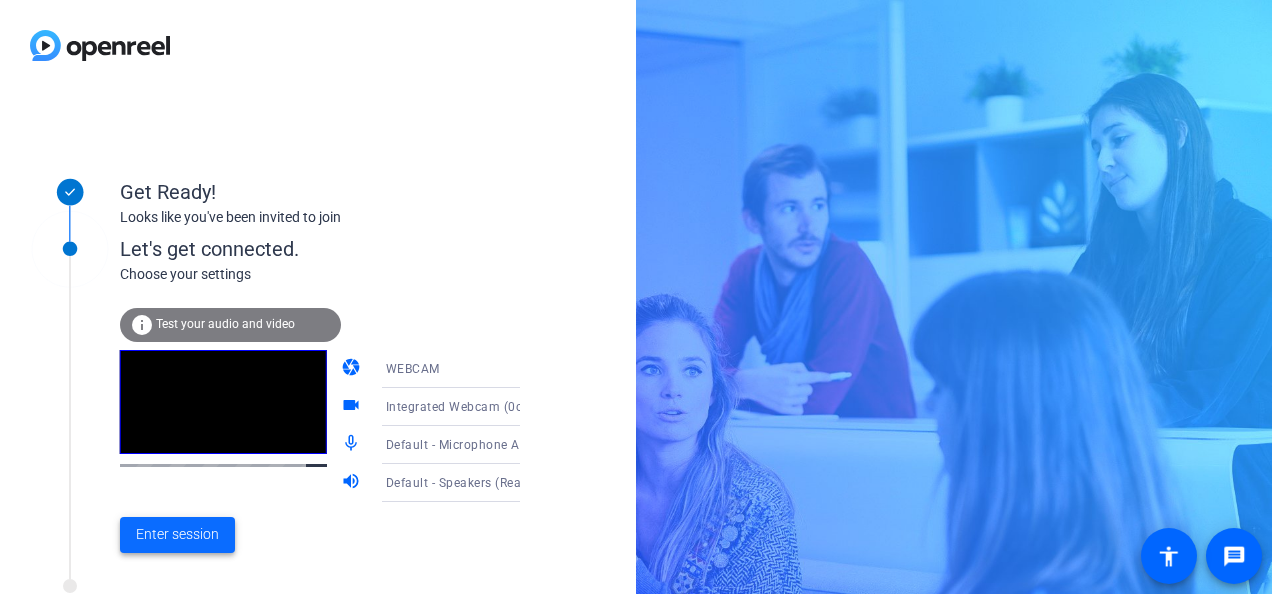 click on "Enter session" 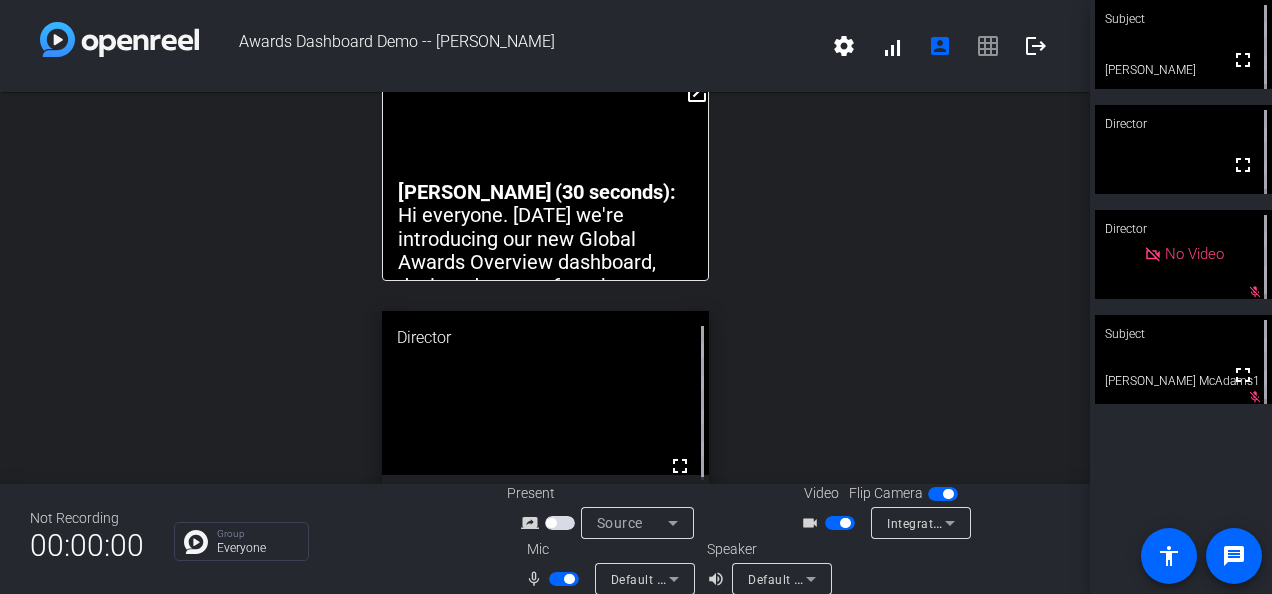 click on "open_in_new" 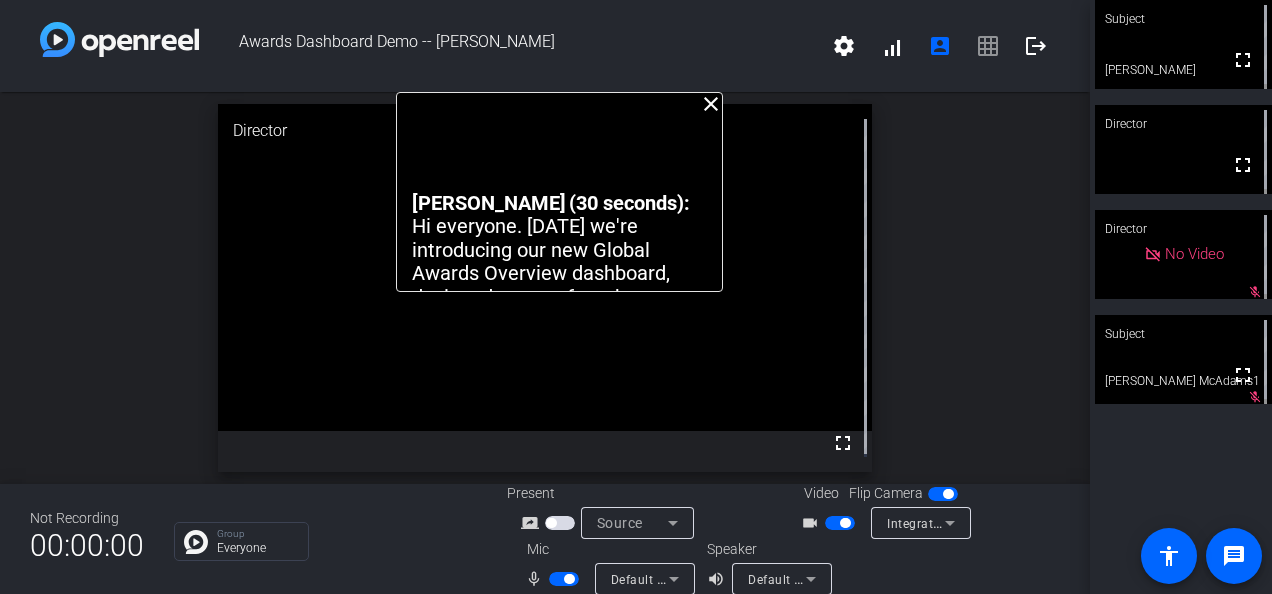 drag, startPoint x: 654, startPoint y: 119, endPoint x: 668, endPoint y: 11, distance: 108.903625 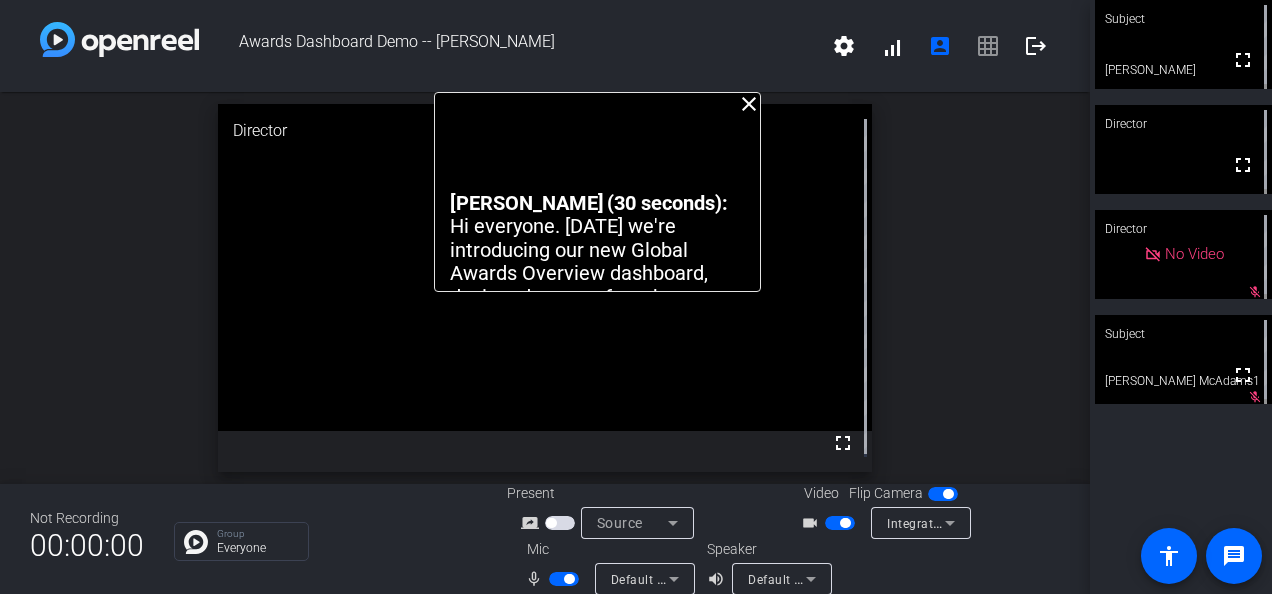 drag, startPoint x: 589, startPoint y: 144, endPoint x: 628, endPoint y: 77, distance: 77.52419 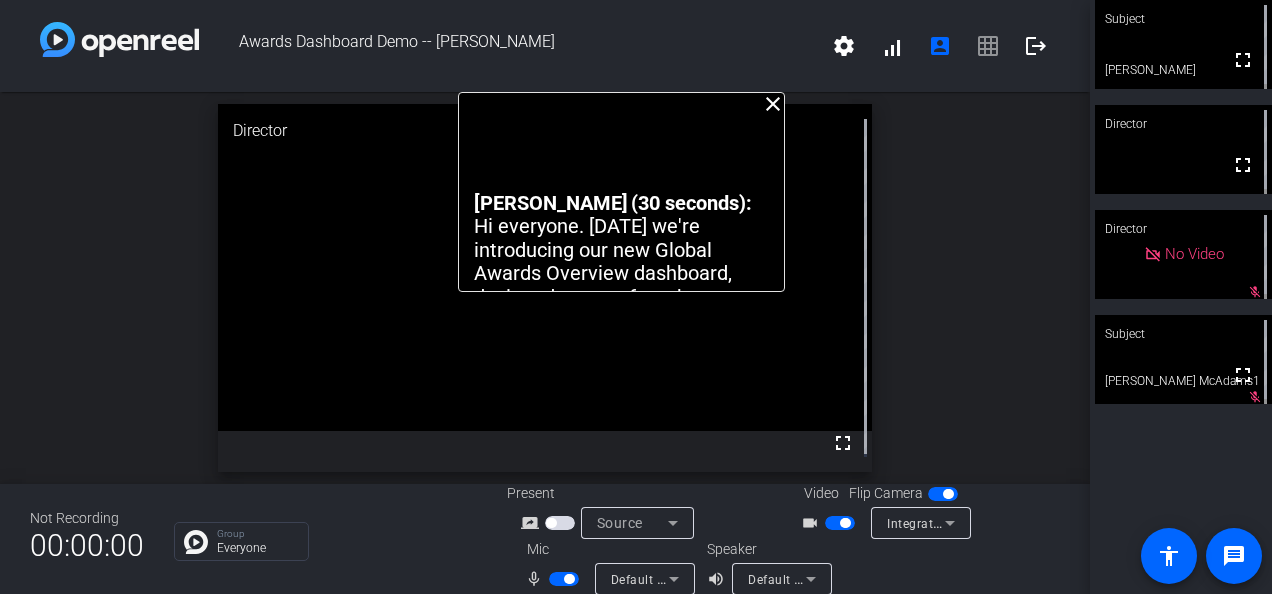 drag, startPoint x: 650, startPoint y: 94, endPoint x: 673, endPoint y: -24, distance: 120.22063 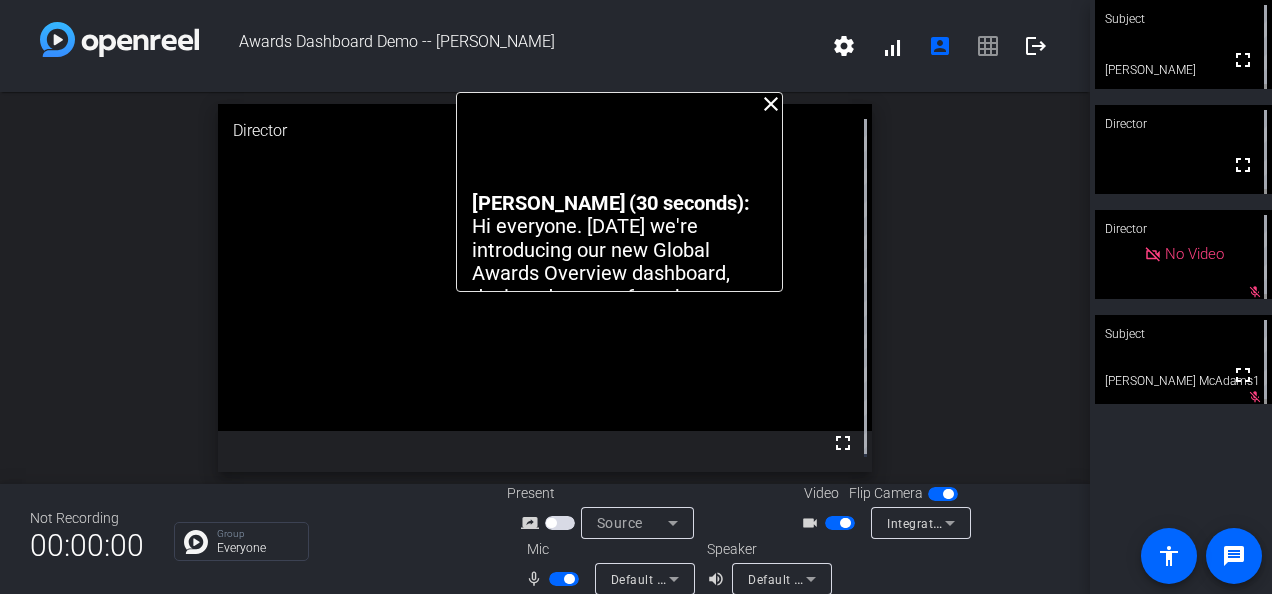 drag, startPoint x: 645, startPoint y: 116, endPoint x: 643, endPoint y: 68, distance: 48.04165 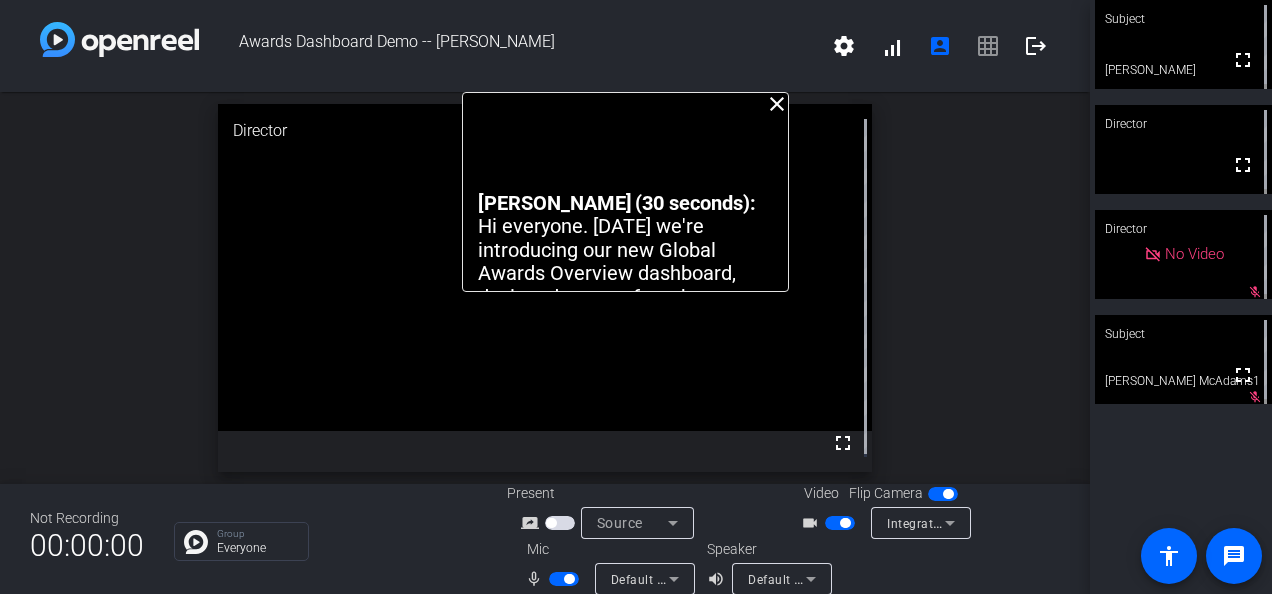 drag, startPoint x: 546, startPoint y: 272, endPoint x: 552, endPoint y: 165, distance: 107.16809 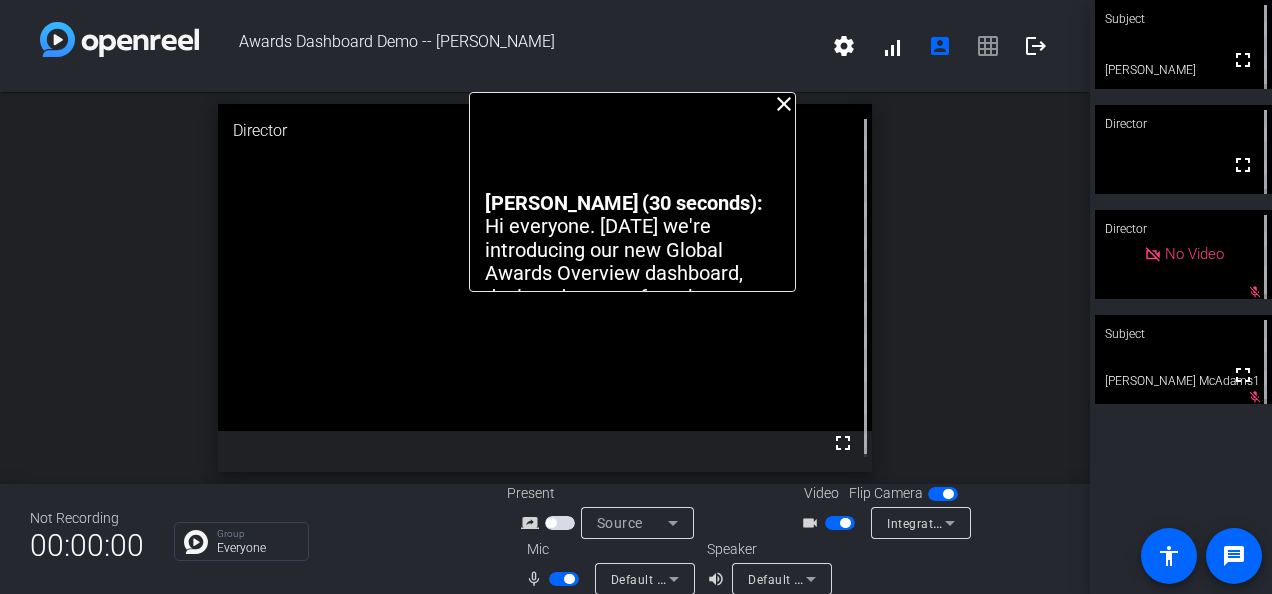 drag, startPoint x: 589, startPoint y: 100, endPoint x: 596, endPoint y: 44, distance: 56.435802 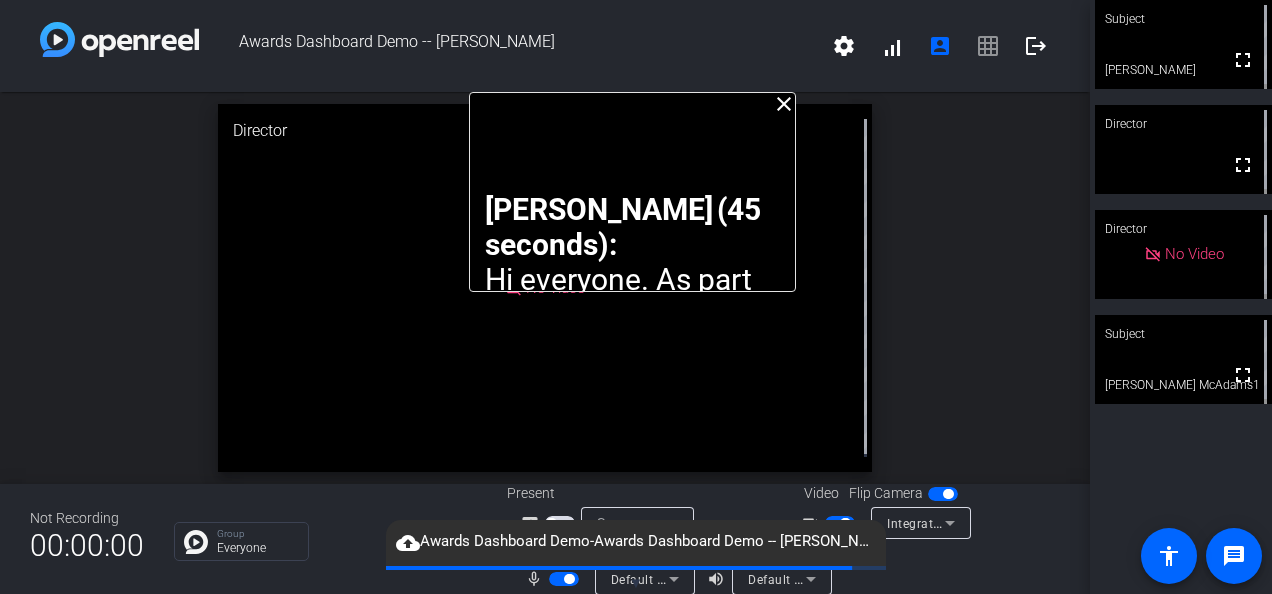 click on "[PERSON_NAME] (45 seconds):  Hi everyone. As part of our enhanced awards management system, we're introducing a new standardized process for Company Awards submissions. We've created a mandatory form that will streamline how we handle these awards across teams.  This form serves two key purposes:  -It ensures standardized formatting of all Company award activation requests    -And, it creates a streamlined workflow where submissions are flagged for corporate review and, once approved, seamlessly integrated into both our Global Communications Awards Dashboard and Awards tracker.  Let's show you how to use this form..." 